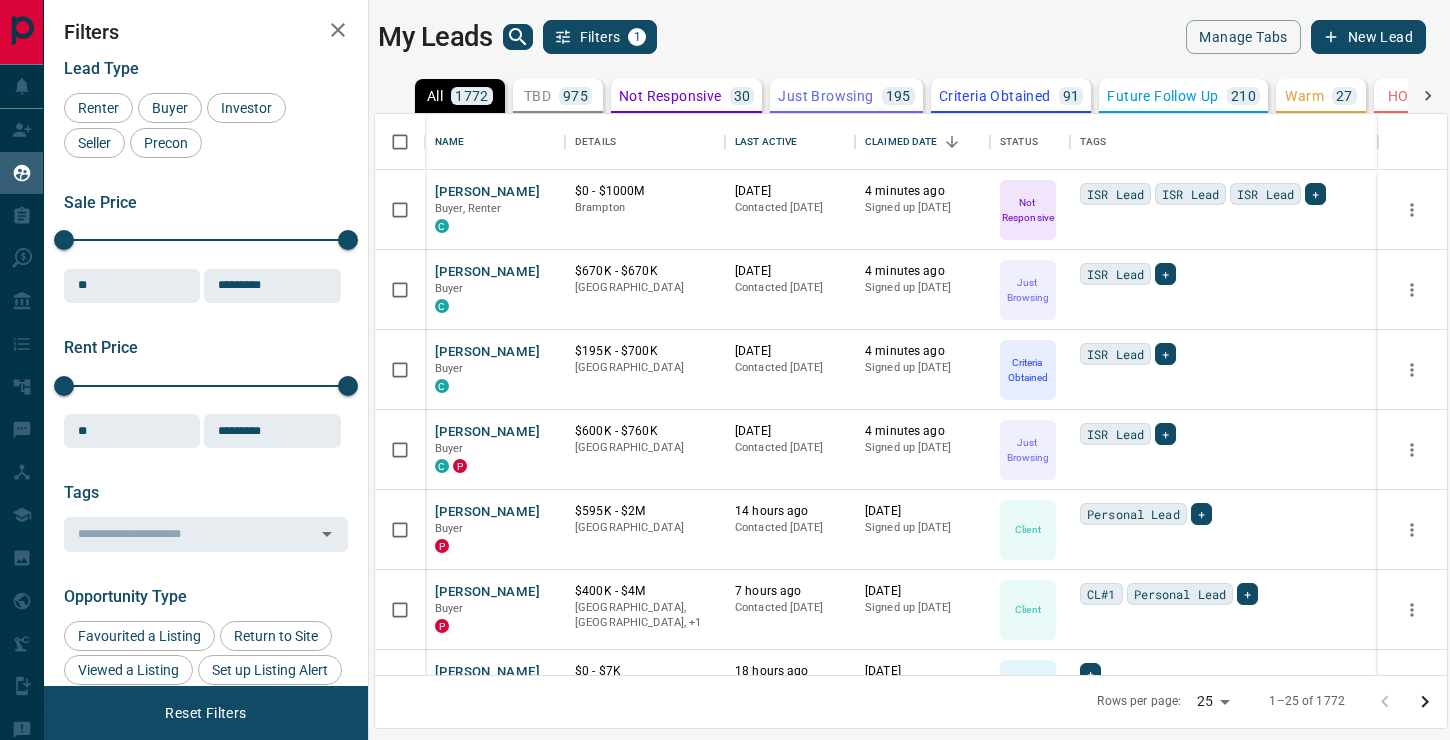 scroll, scrollTop: 0, scrollLeft: 0, axis: both 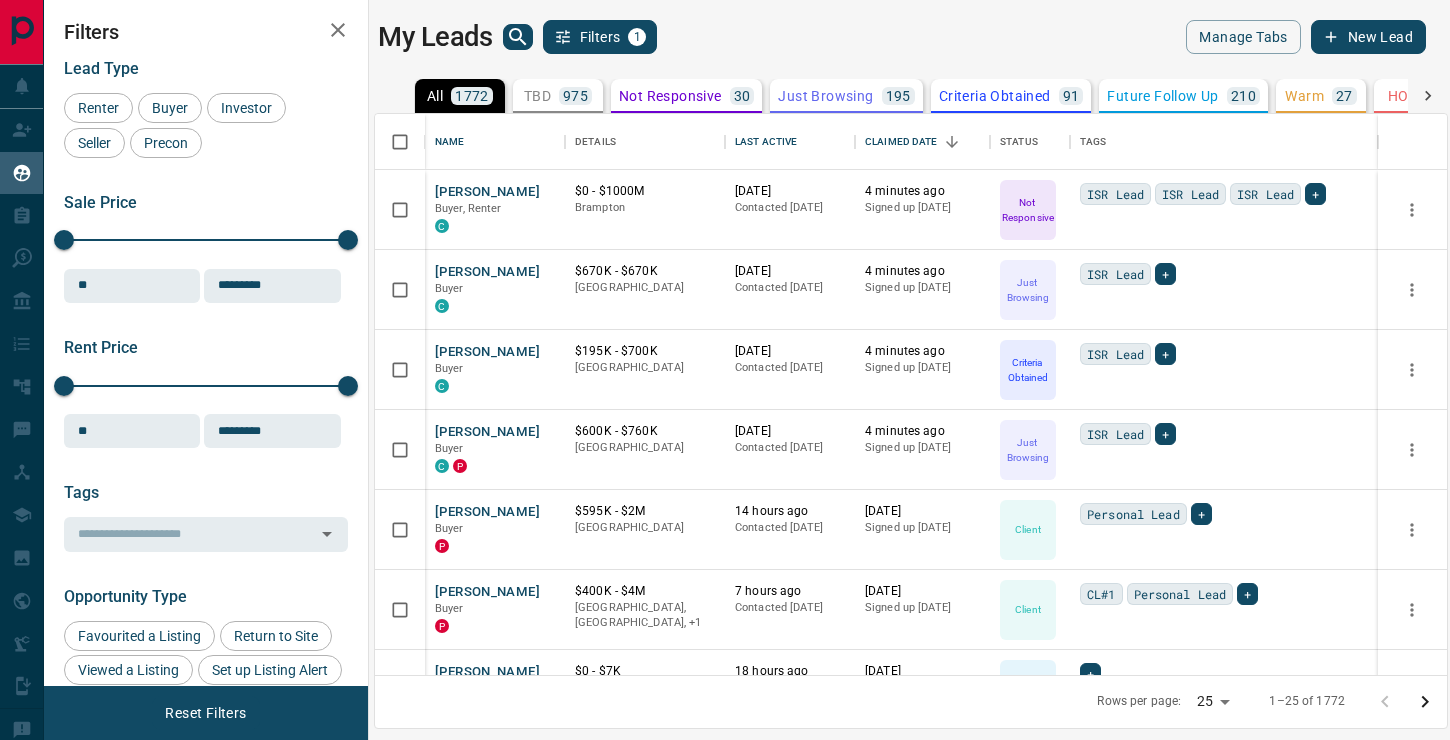 click on "Lead Transfers Claim Leads My Leads Tasks Opportunities Deals Campaigns Automations Messages Broker Bay Training Media Services Agent Resources Precon Worksheet Mobile Apps Disclosure Logout My Leads Filters 1 Manage Tabs New Lead All 1772 TBD 975 Do Not Contact - Not Responsive 30 Bogus 87 Just Browsing 195 Criteria Obtained 91 Future Follow Up 210 Warm 27 HOT 35 Taken on Showings 18 Submitted Offer 6 Client 98 Name Details Last Active Claimed Date Status Tags [PERSON_NAME], Renter C $0 - $1000M Brampton [DATE] Contacted [DATE] 4 minutes ago Signed up [DATE] Not Responsive ISR Lead ISR Lead ISR Lead + [PERSON_NAME] Buyer C $670K - $670K [GEOGRAPHIC_DATA] [DATE] Contacted [DATE] 4 minutes ago Signed up [DATE] Just Browsing ISR Lead + [PERSON_NAME] Buyer C $195K - $700K [GEOGRAPHIC_DATA] [DATE] Contacted [DATE] 4 minutes ago Signed up [DATE] Criteria Obtained ISR Lead + [PERSON_NAME] Buyer C P $600K - $760K Burlington [DATE] Contacted [DATE] 4 minutes ago ISR Lead +" at bounding box center (725, 357) 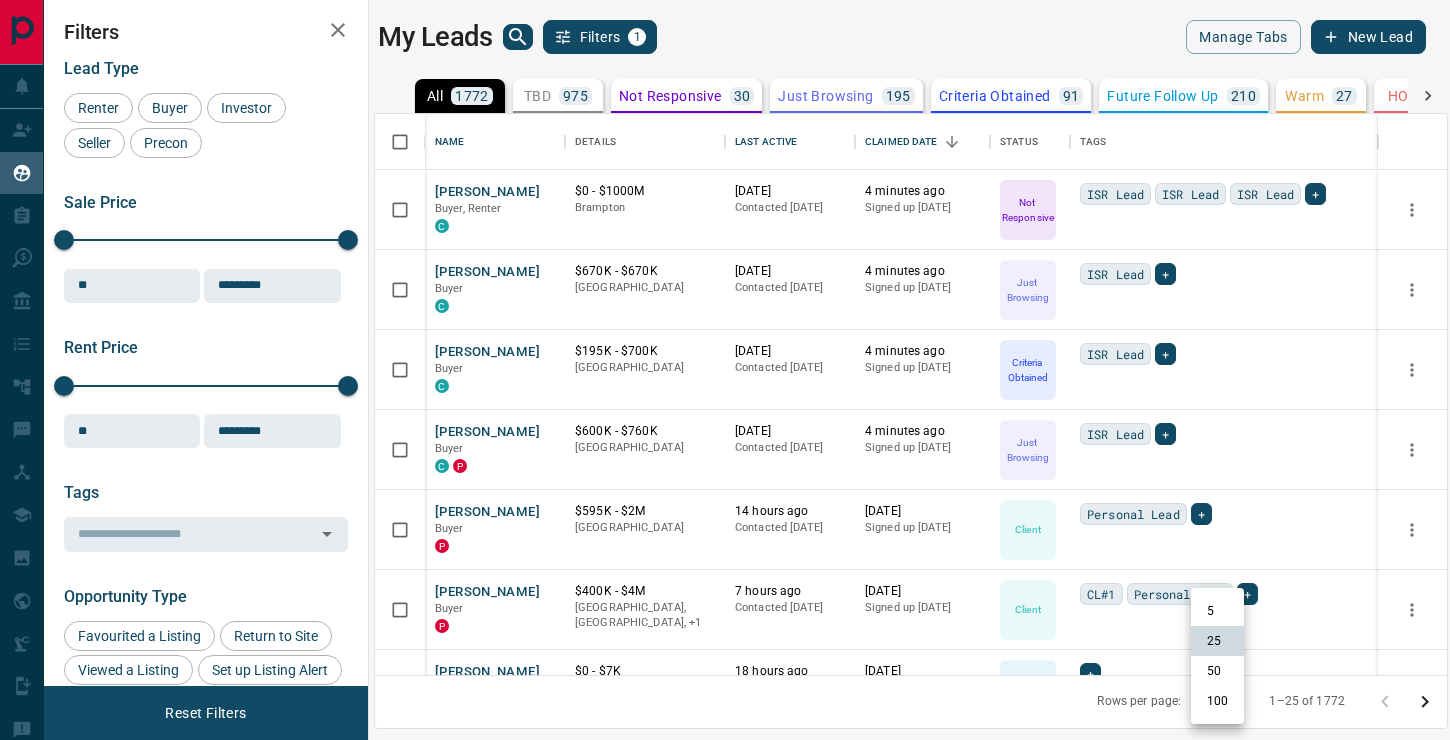 click on "100" at bounding box center (1217, 701) 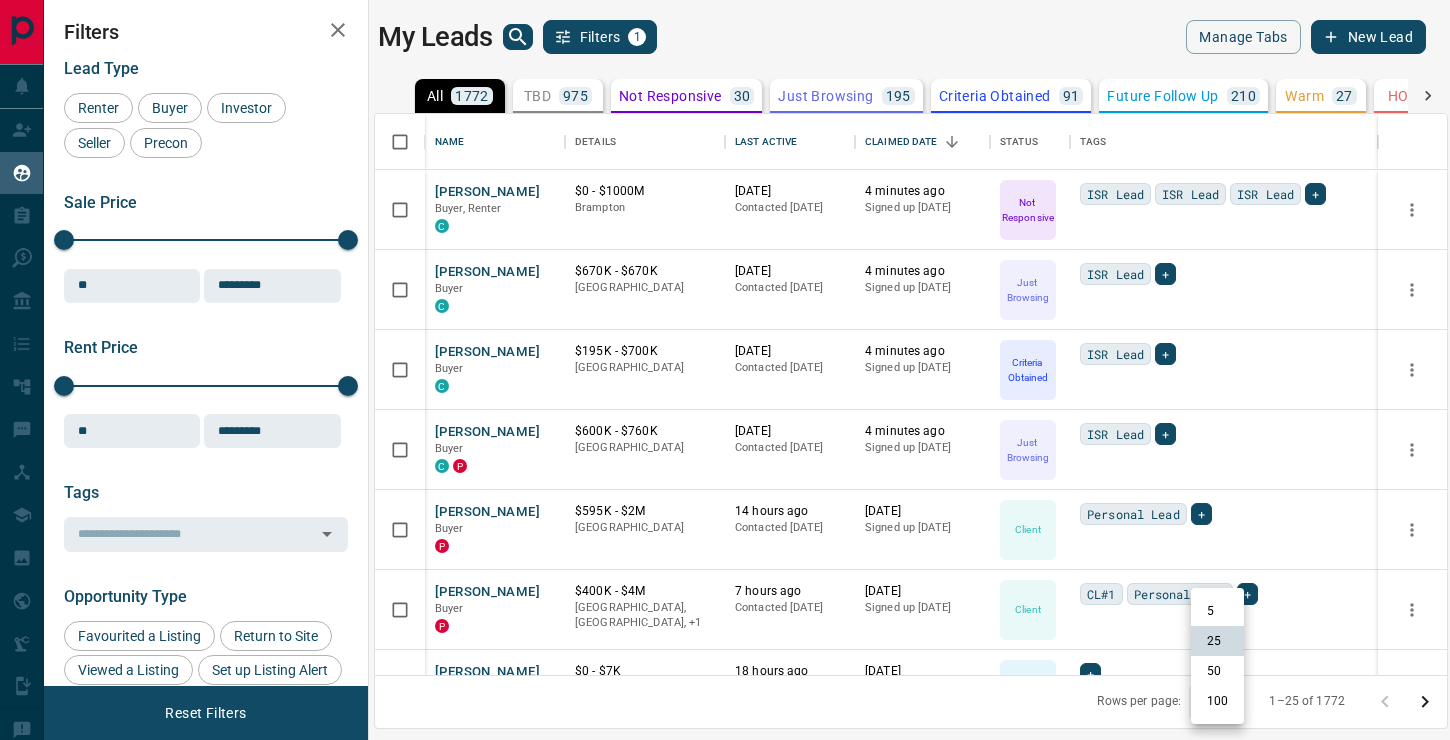type on "***" 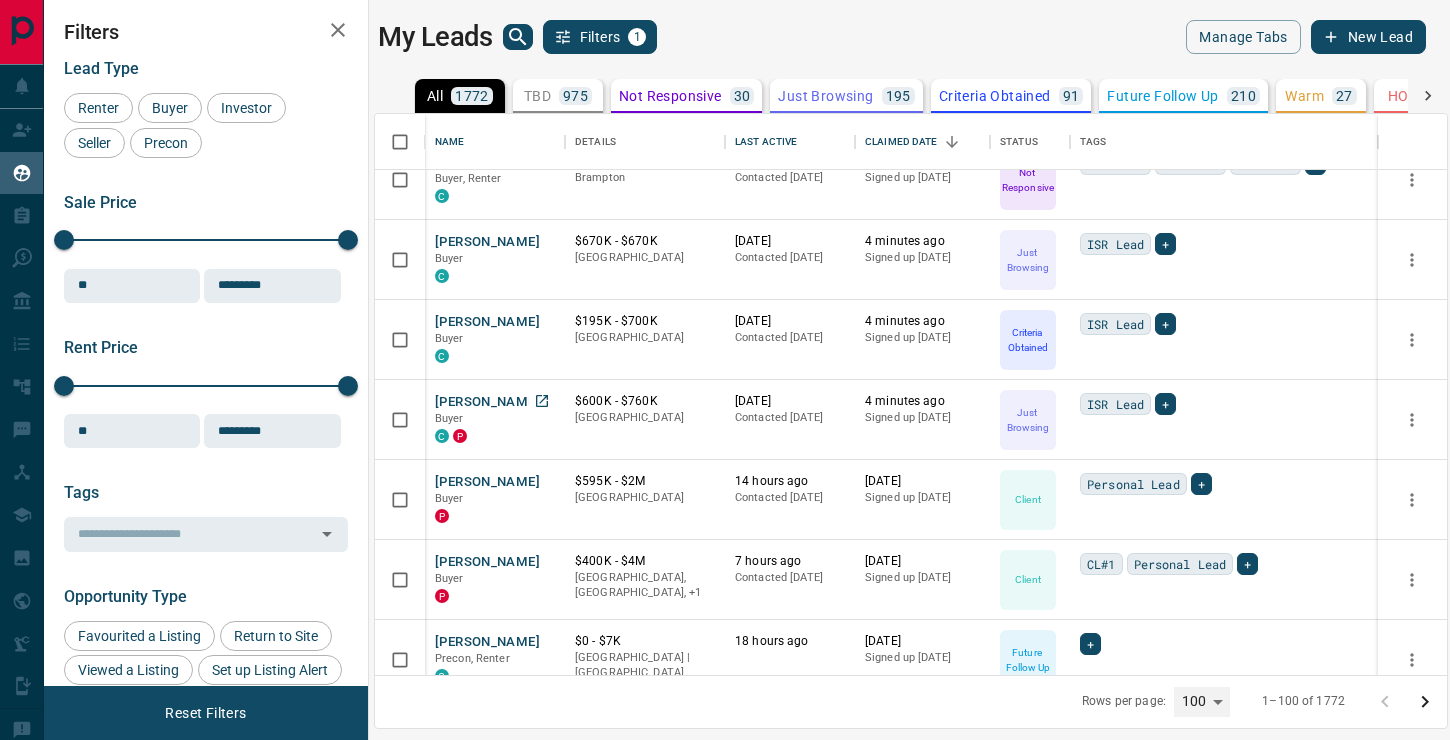 scroll, scrollTop: 35, scrollLeft: 0, axis: vertical 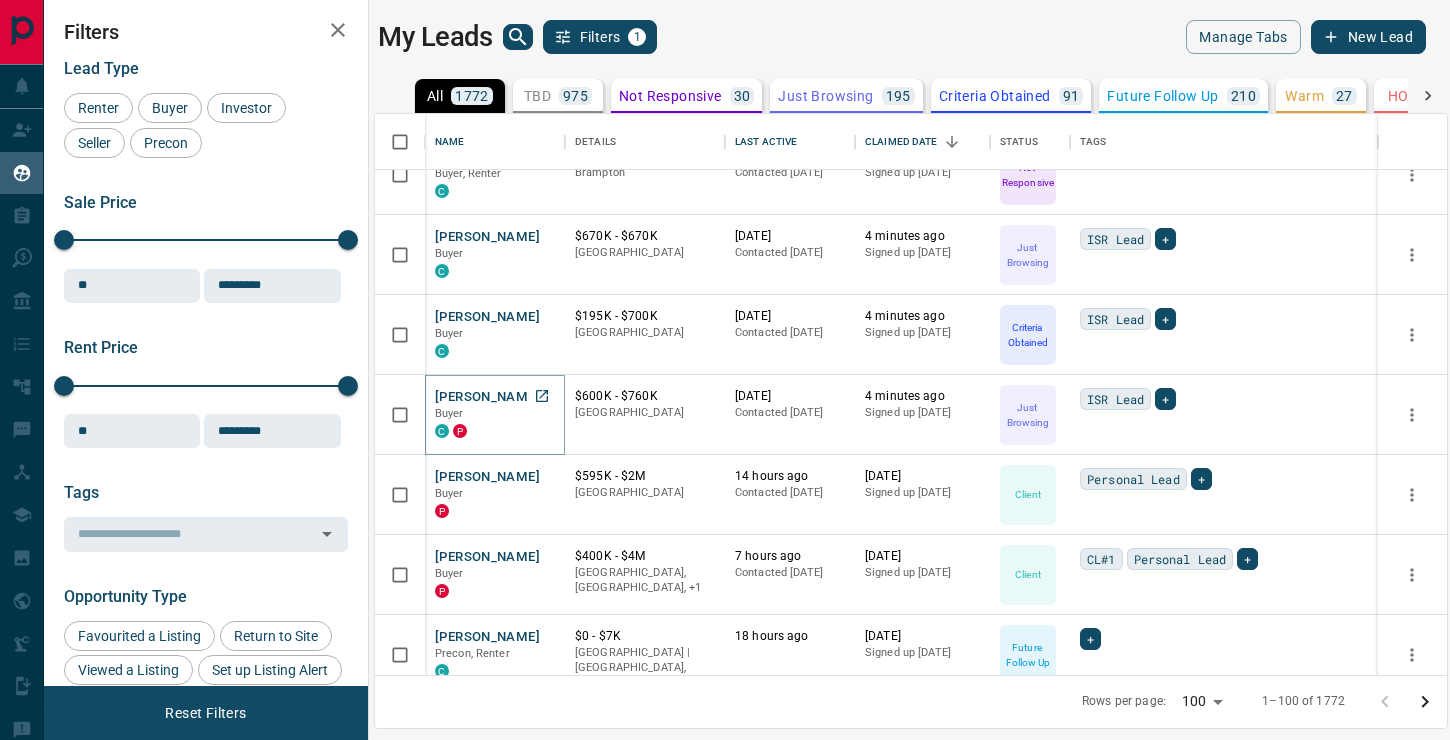 click on "[PERSON_NAME]" at bounding box center (487, 397) 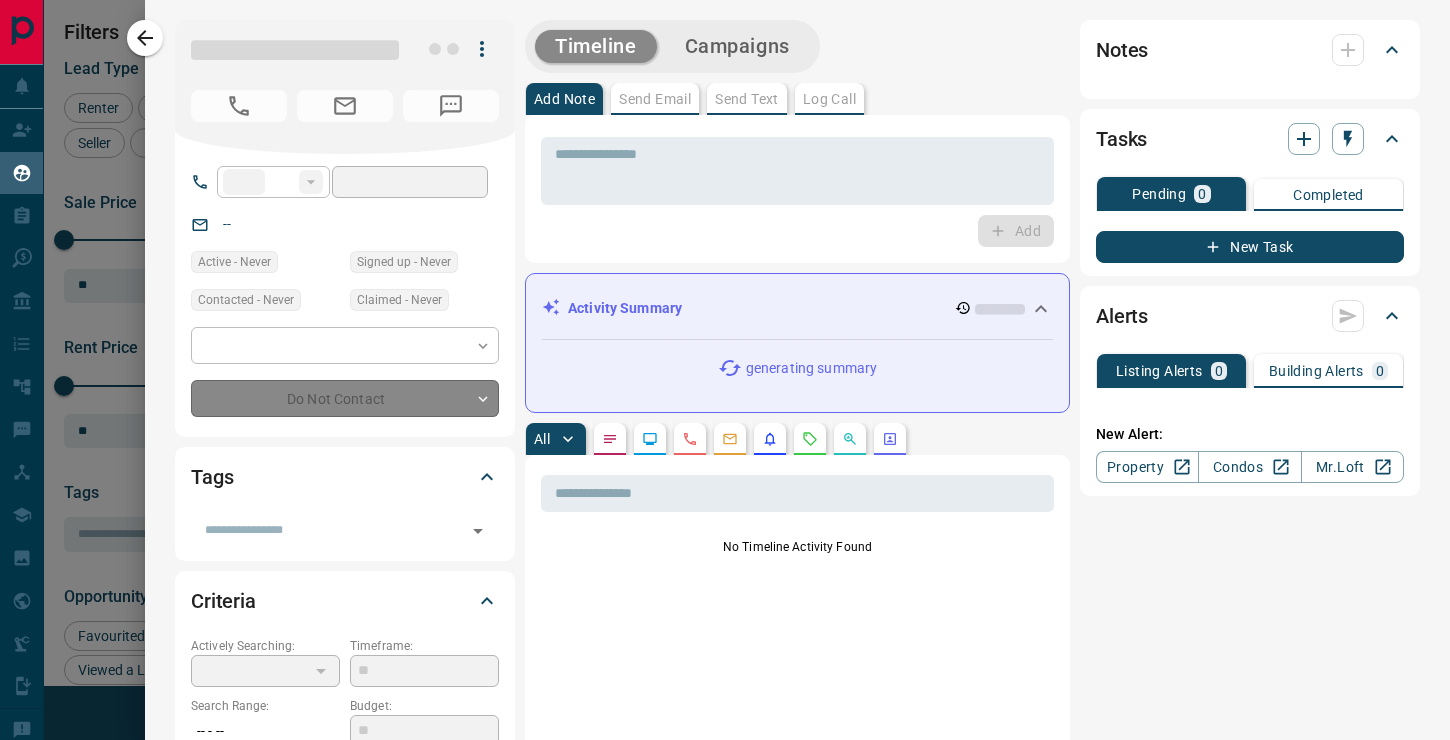 type on "**" 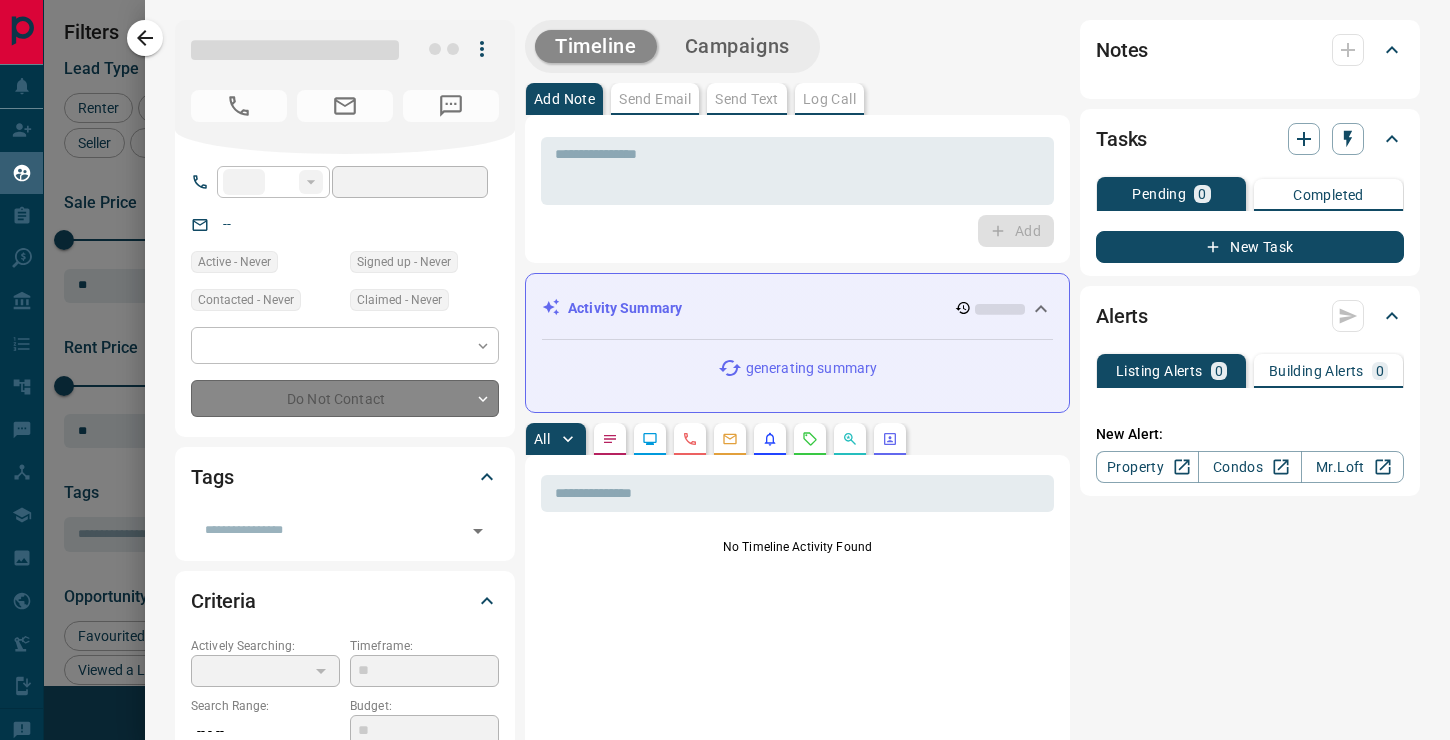 type on "**********" 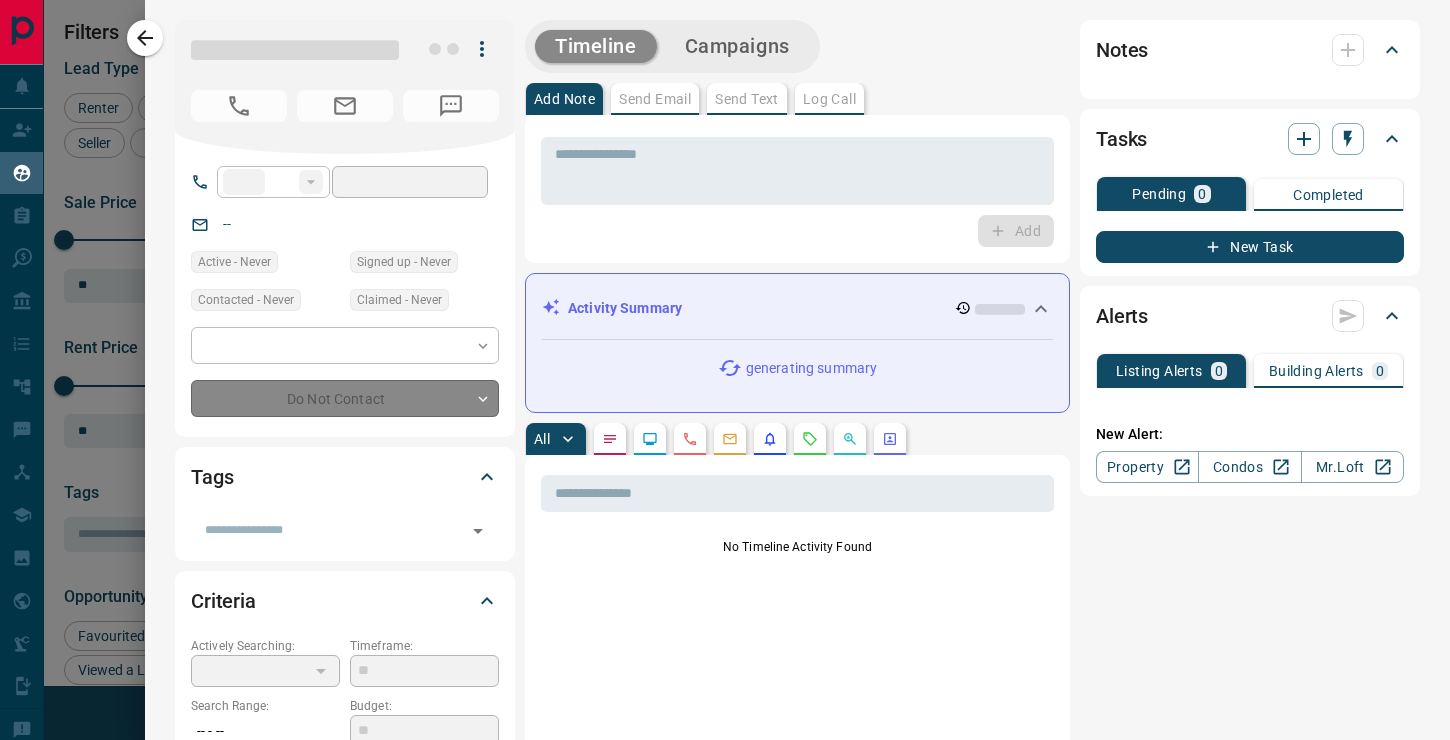 type on "*" 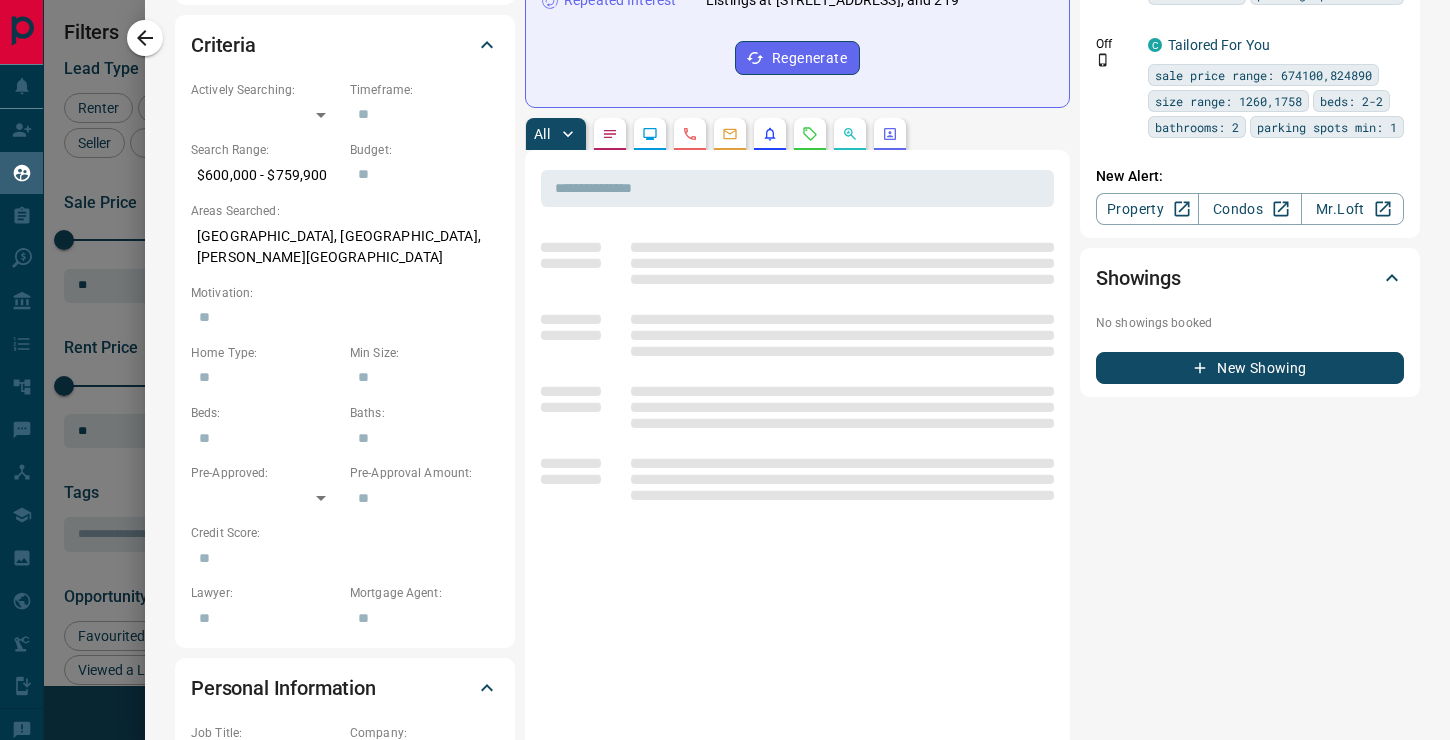 scroll, scrollTop: 557, scrollLeft: 0, axis: vertical 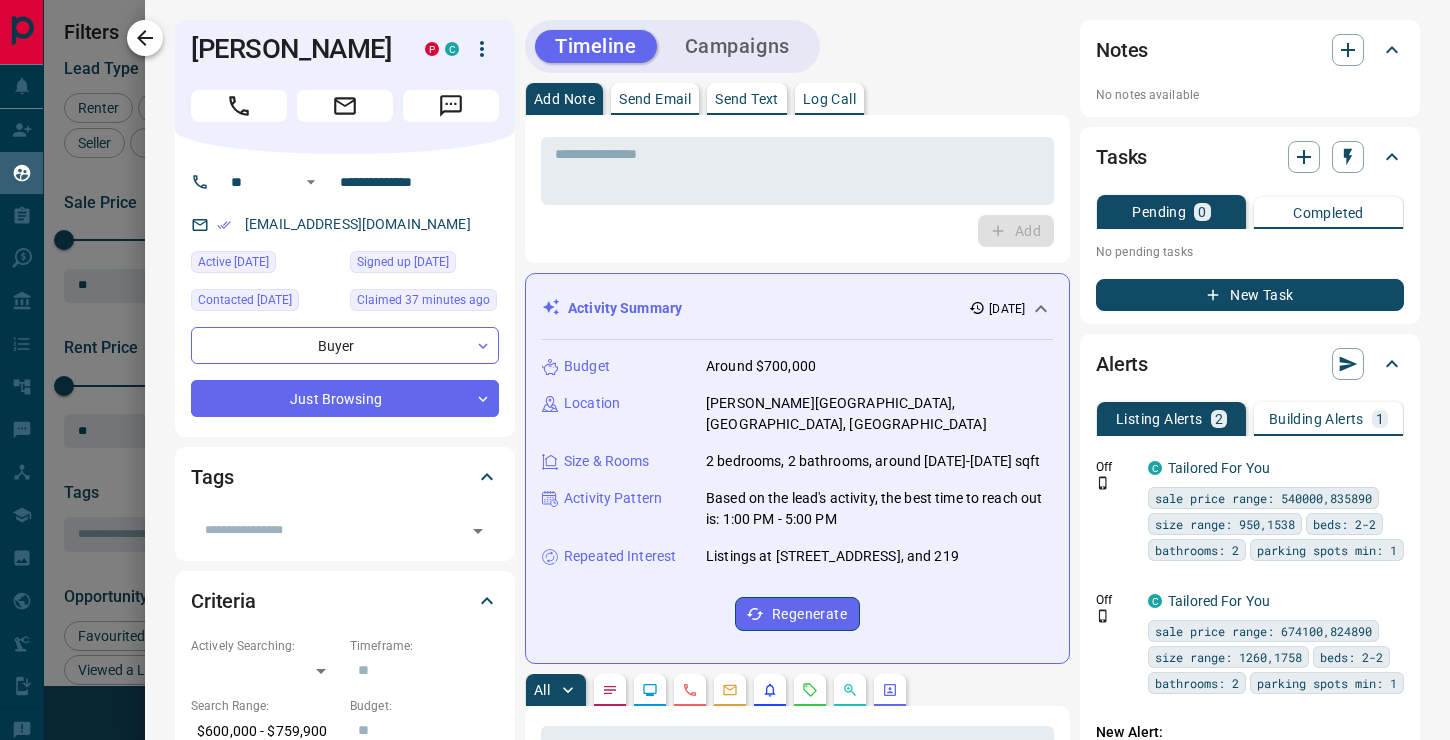 click 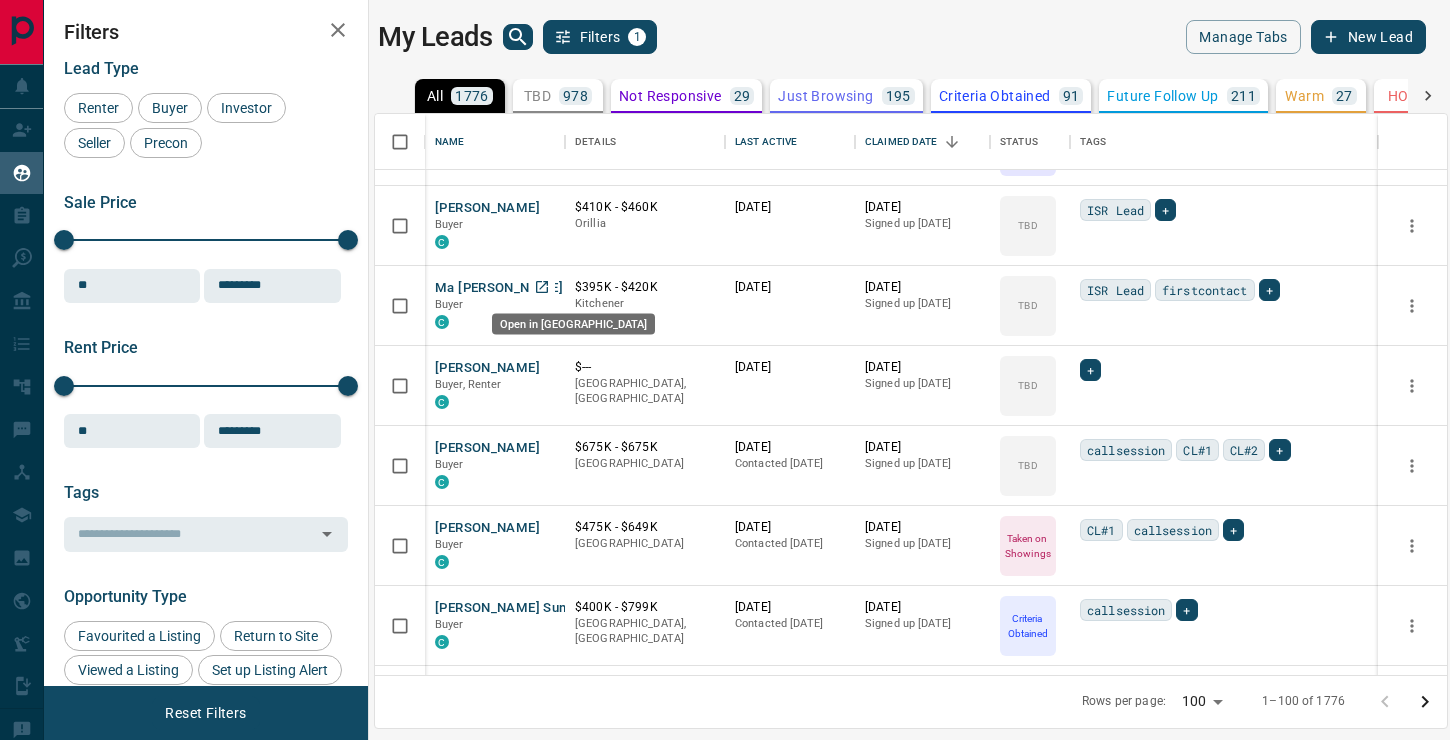 scroll, scrollTop: 2488, scrollLeft: 0, axis: vertical 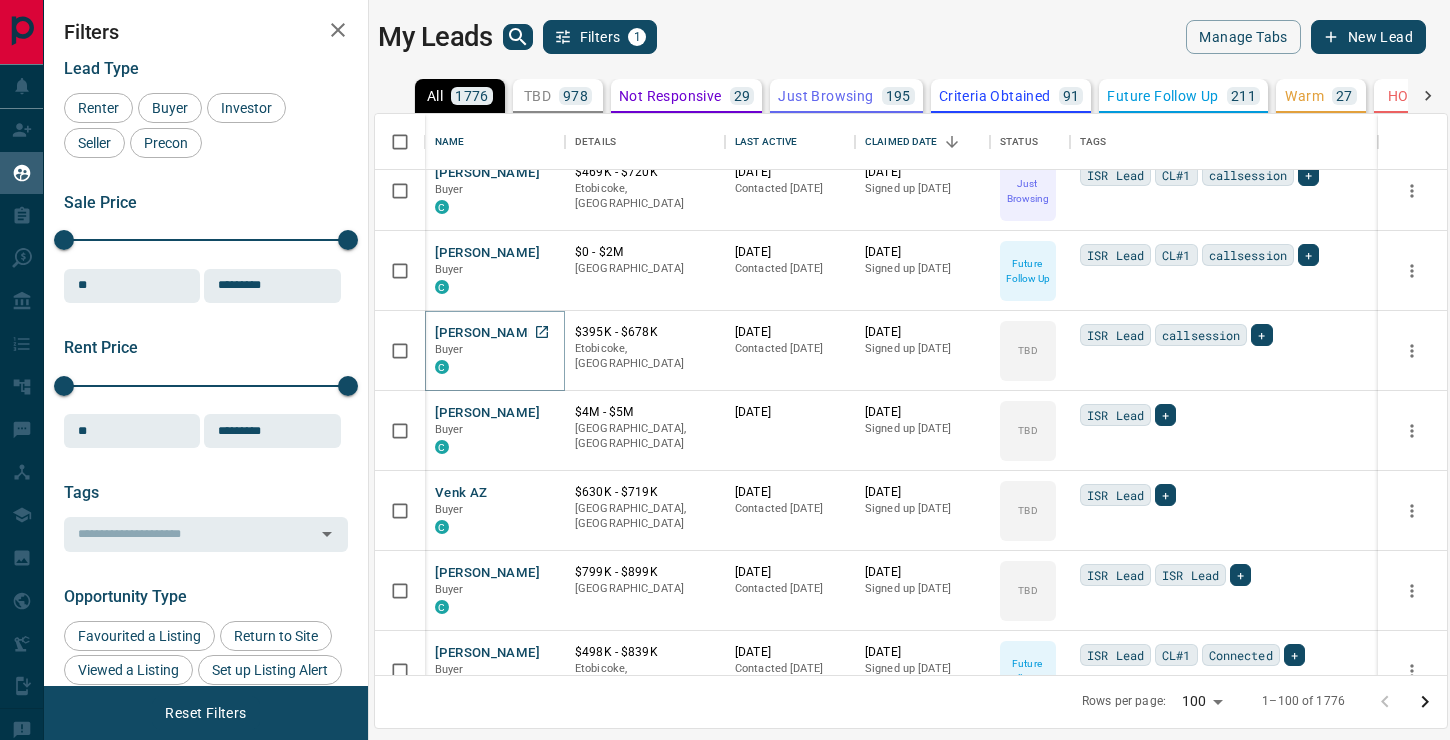 click on "[PERSON_NAME]" at bounding box center (487, 333) 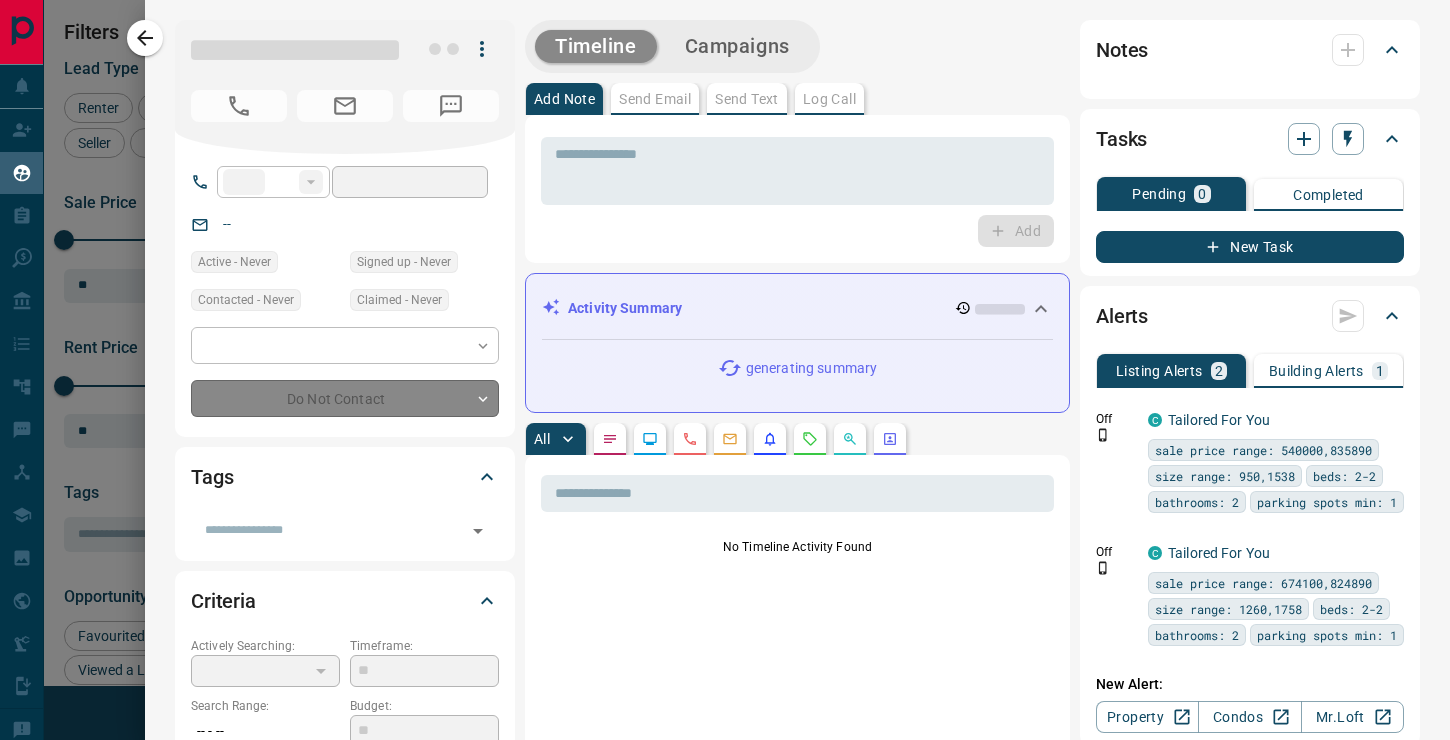 type on "**" 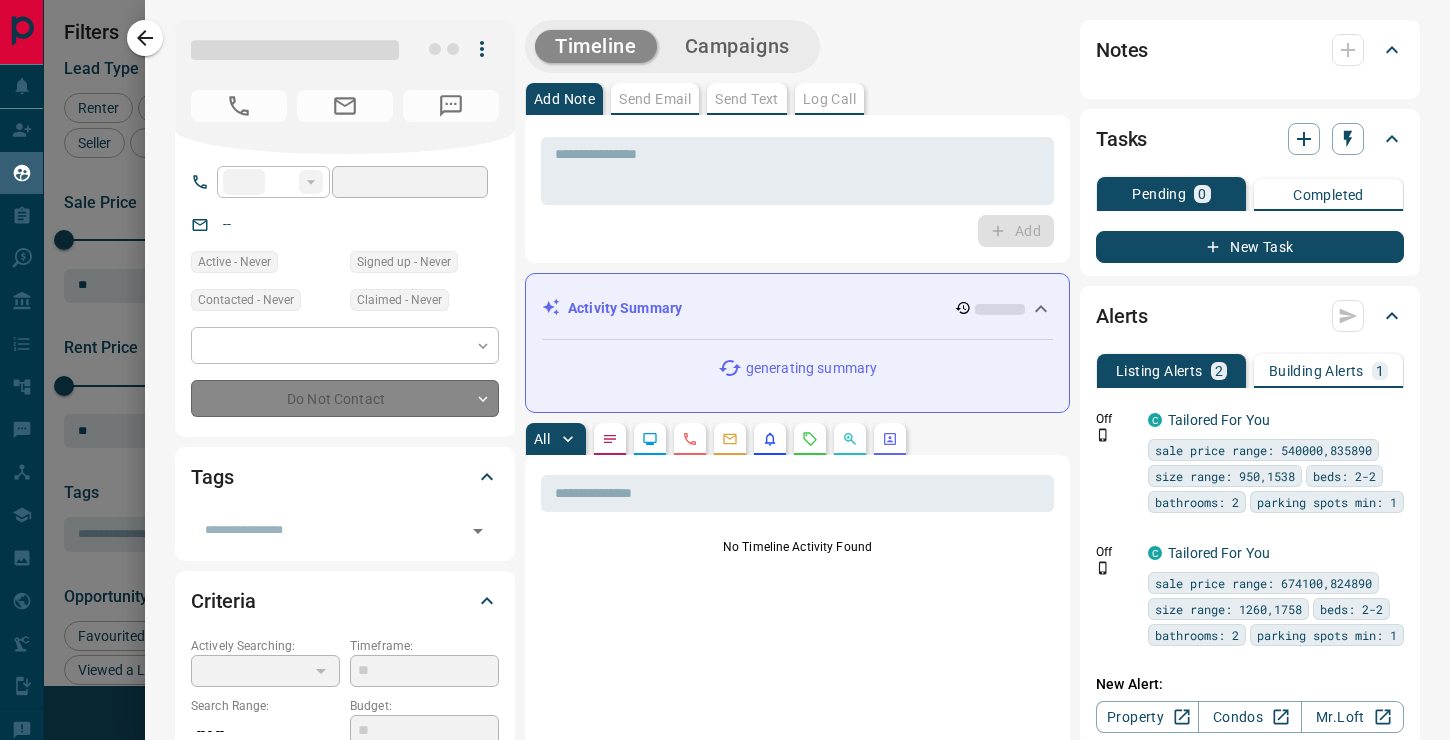 type on "**********" 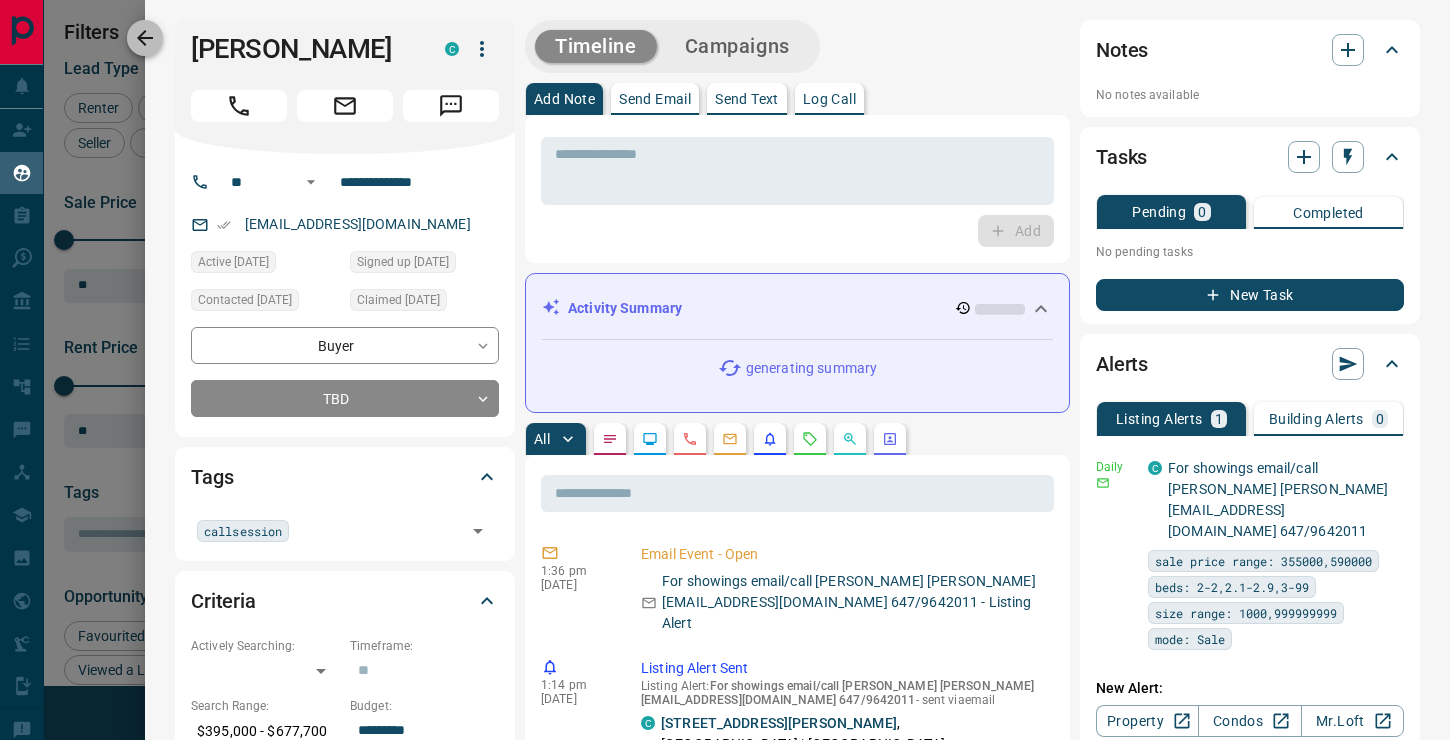click 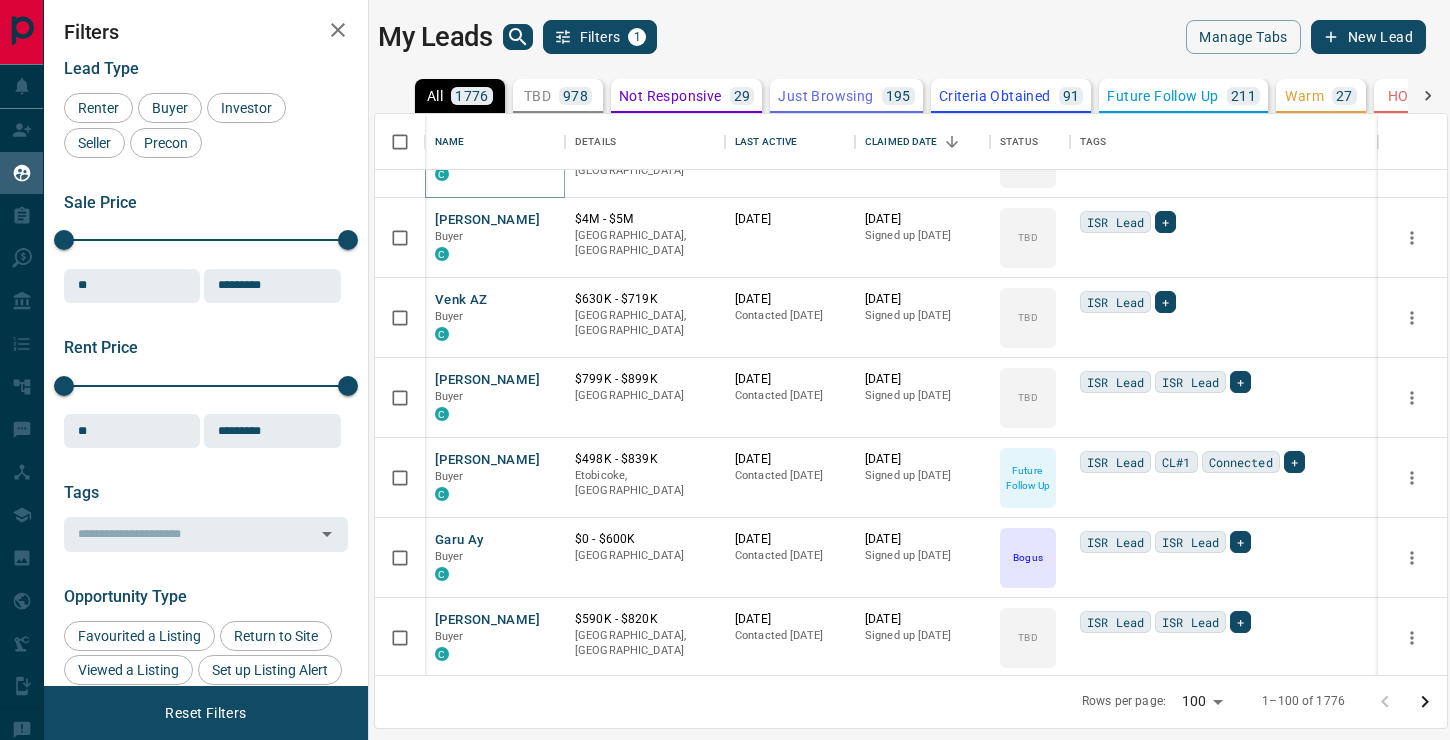 scroll, scrollTop: 3494, scrollLeft: 0, axis: vertical 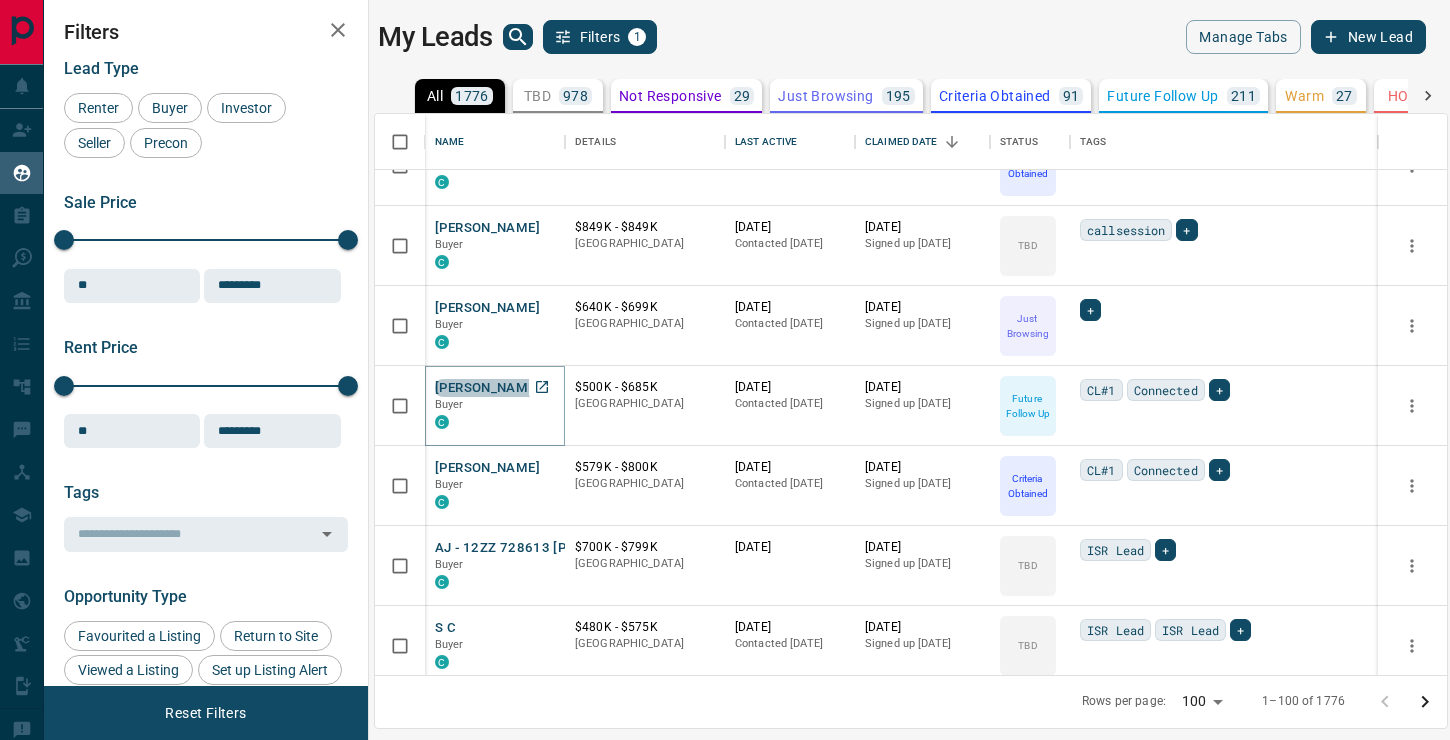 click on "[PERSON_NAME]" at bounding box center (487, 388) 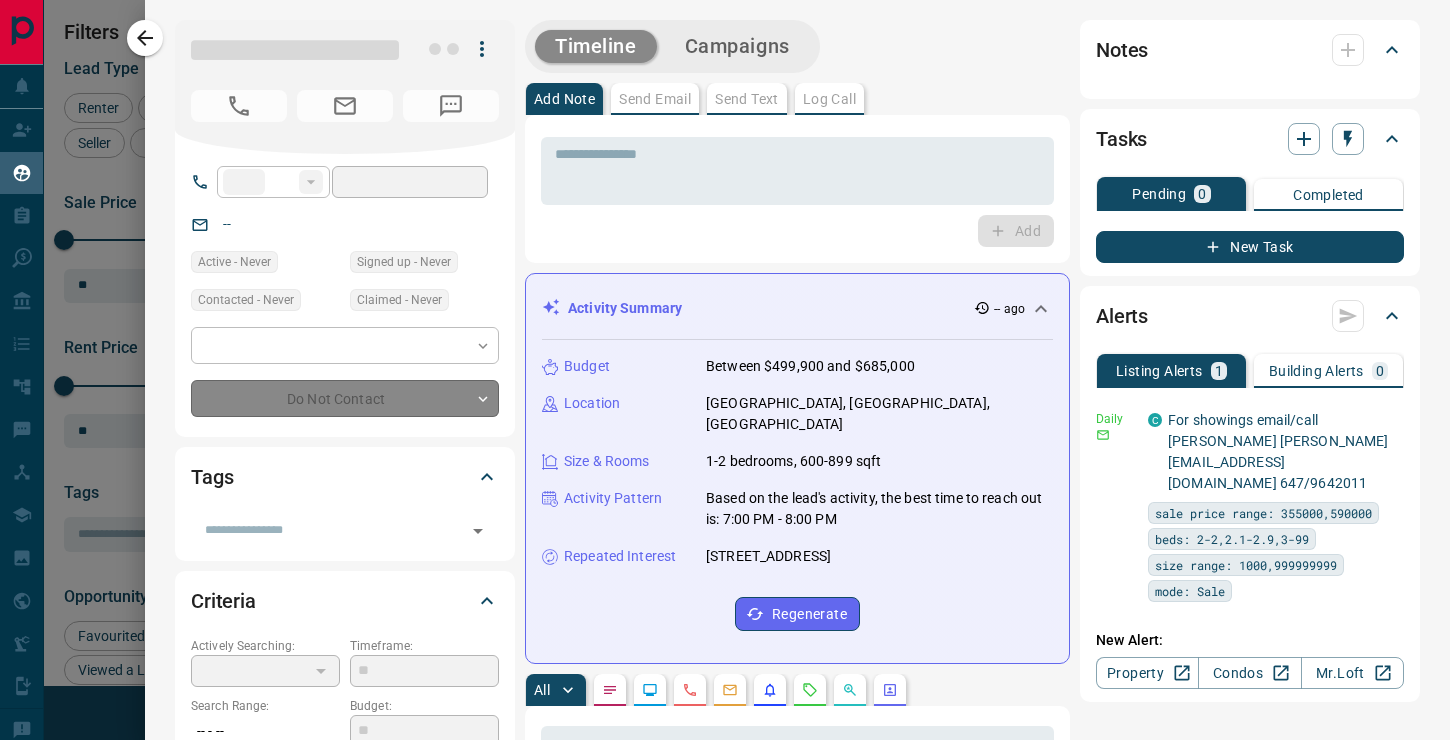 type on "**" 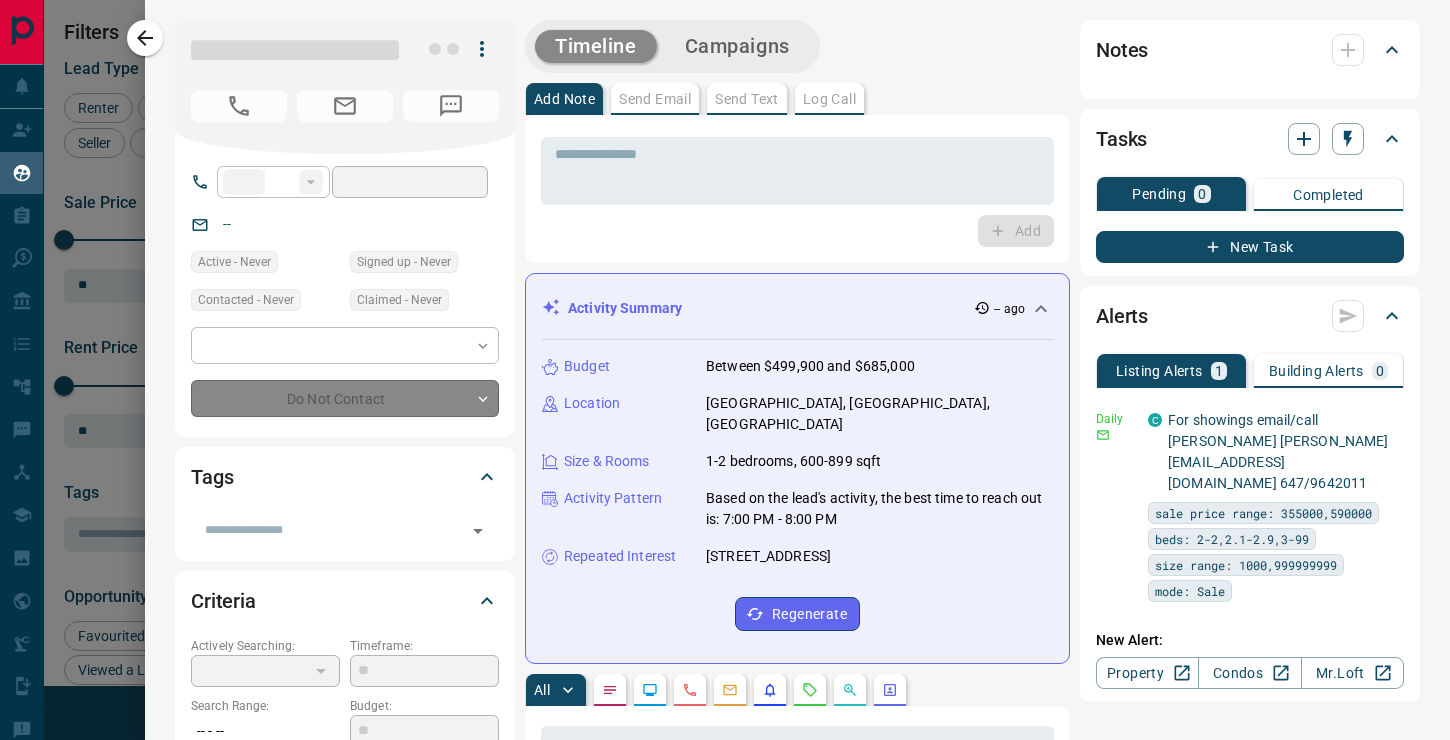 type on "**********" 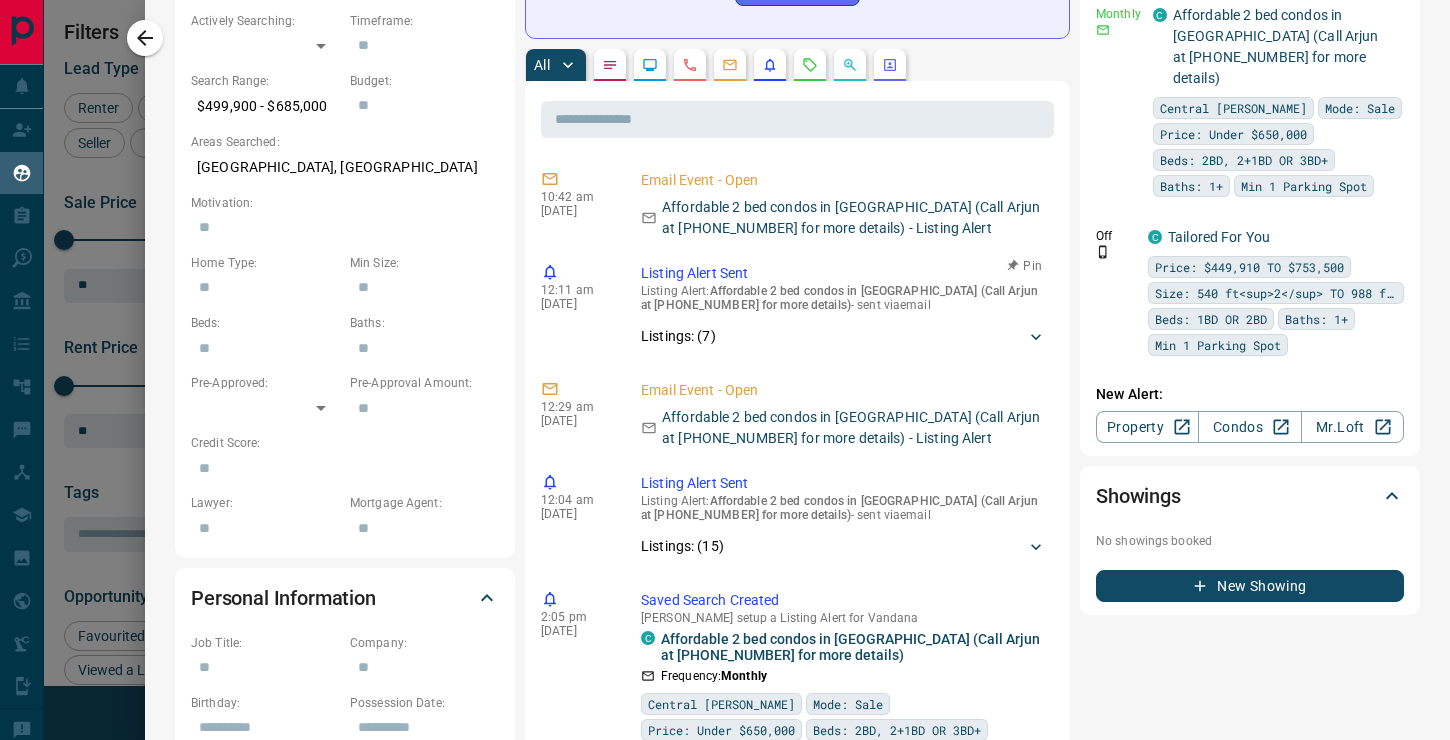 scroll, scrollTop: 619, scrollLeft: 0, axis: vertical 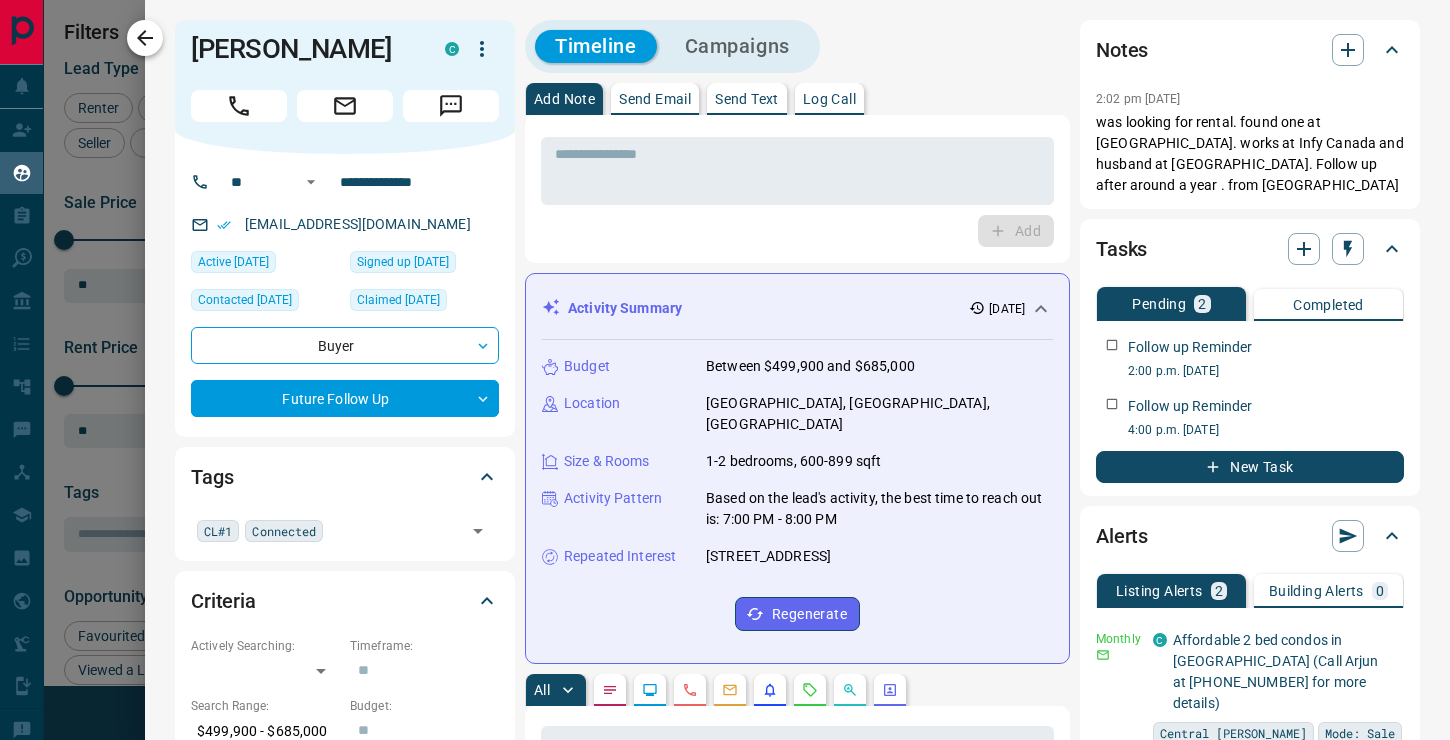 click 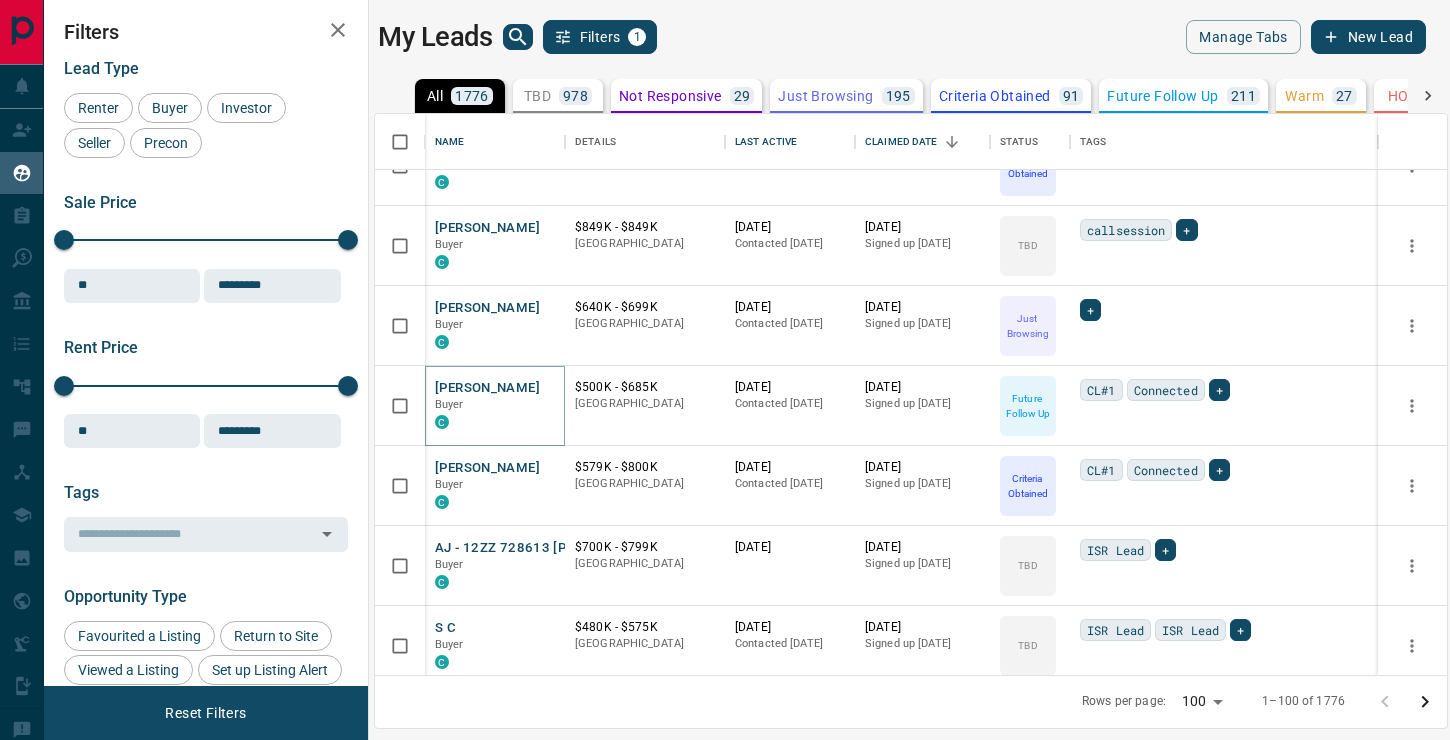 scroll, scrollTop: 5249, scrollLeft: 0, axis: vertical 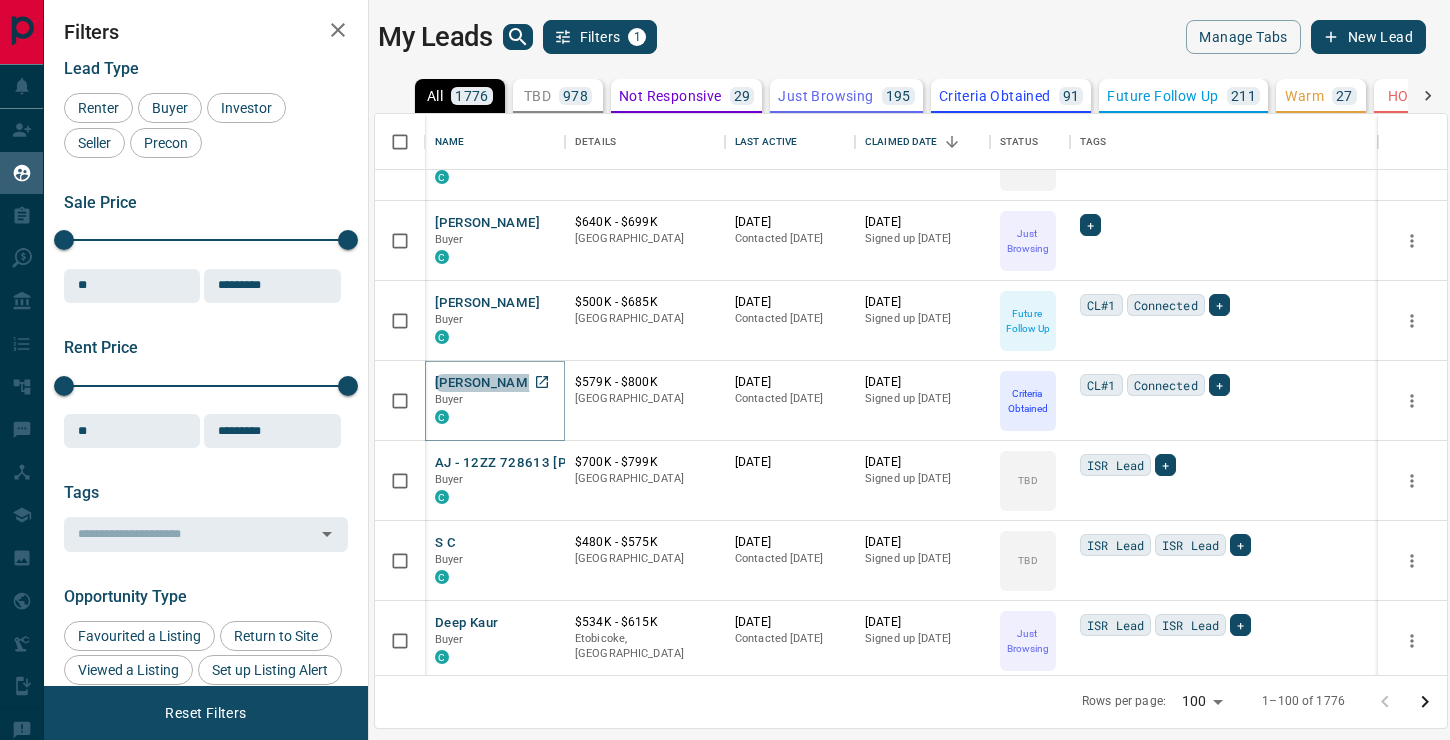 click on "[PERSON_NAME]" at bounding box center (487, 383) 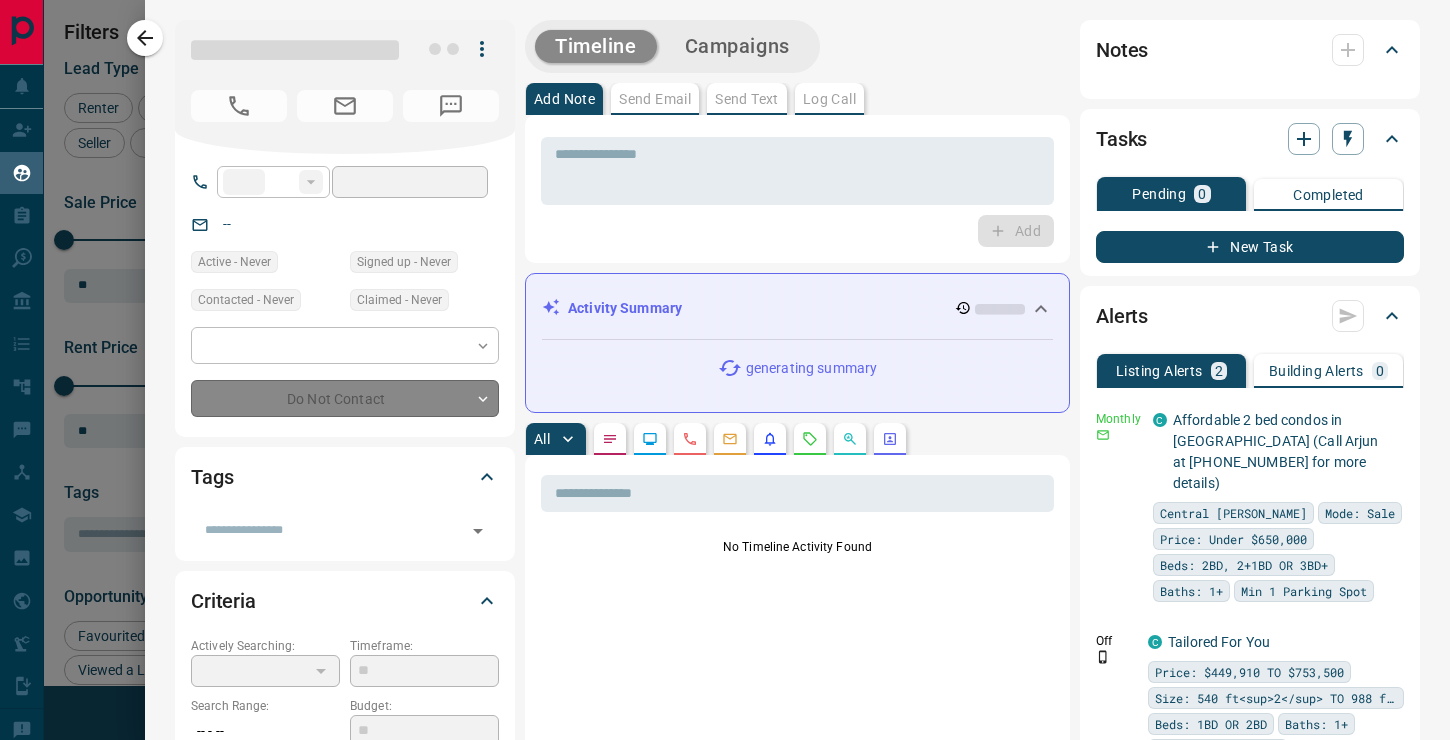 type on "**" 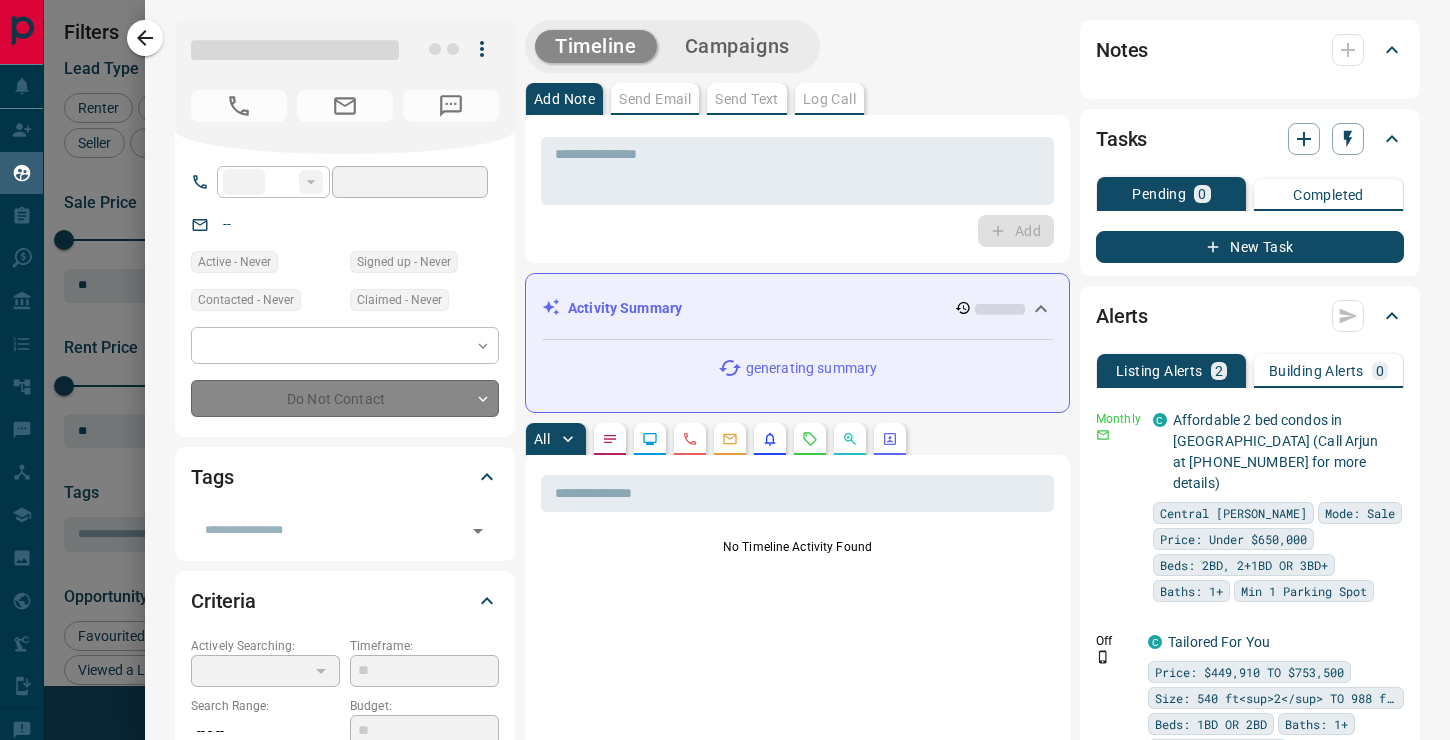 type on "**********" 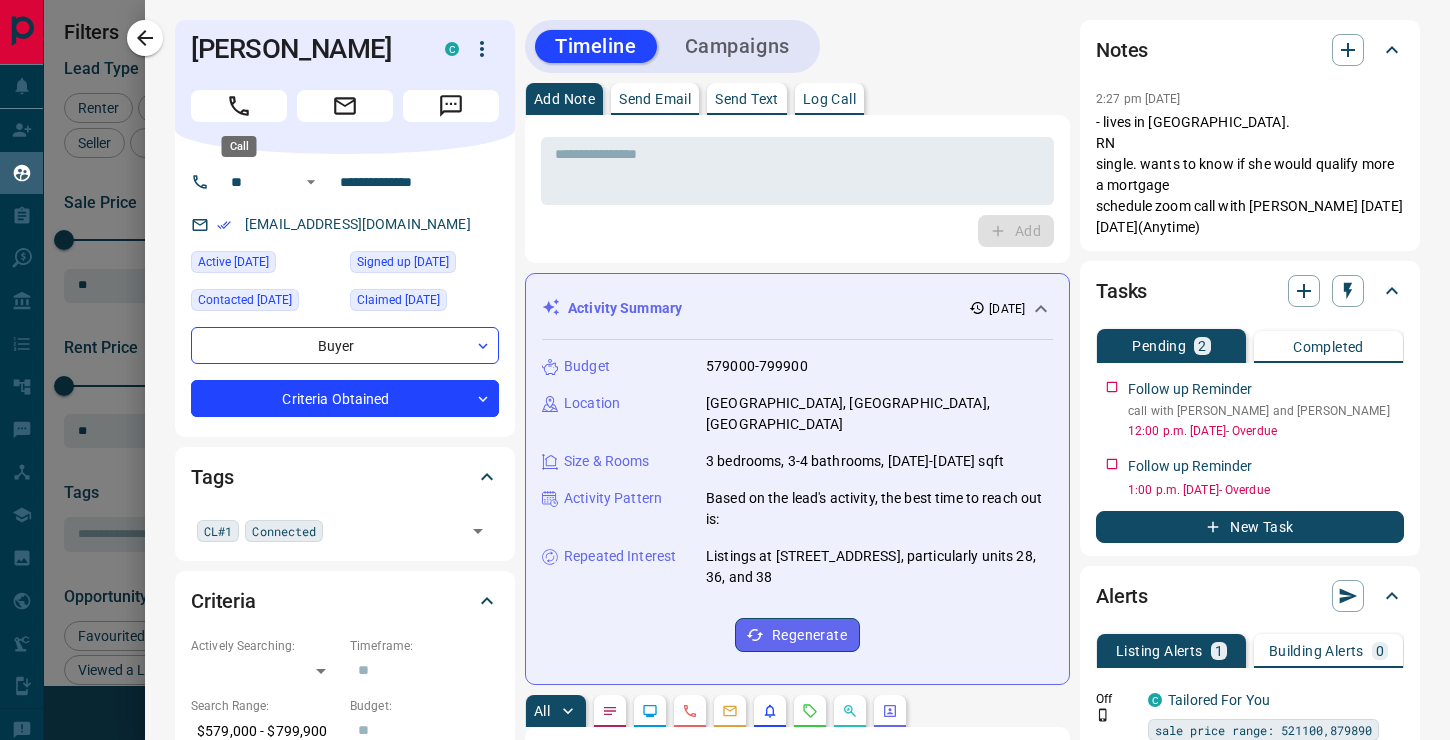 click at bounding box center [239, 106] 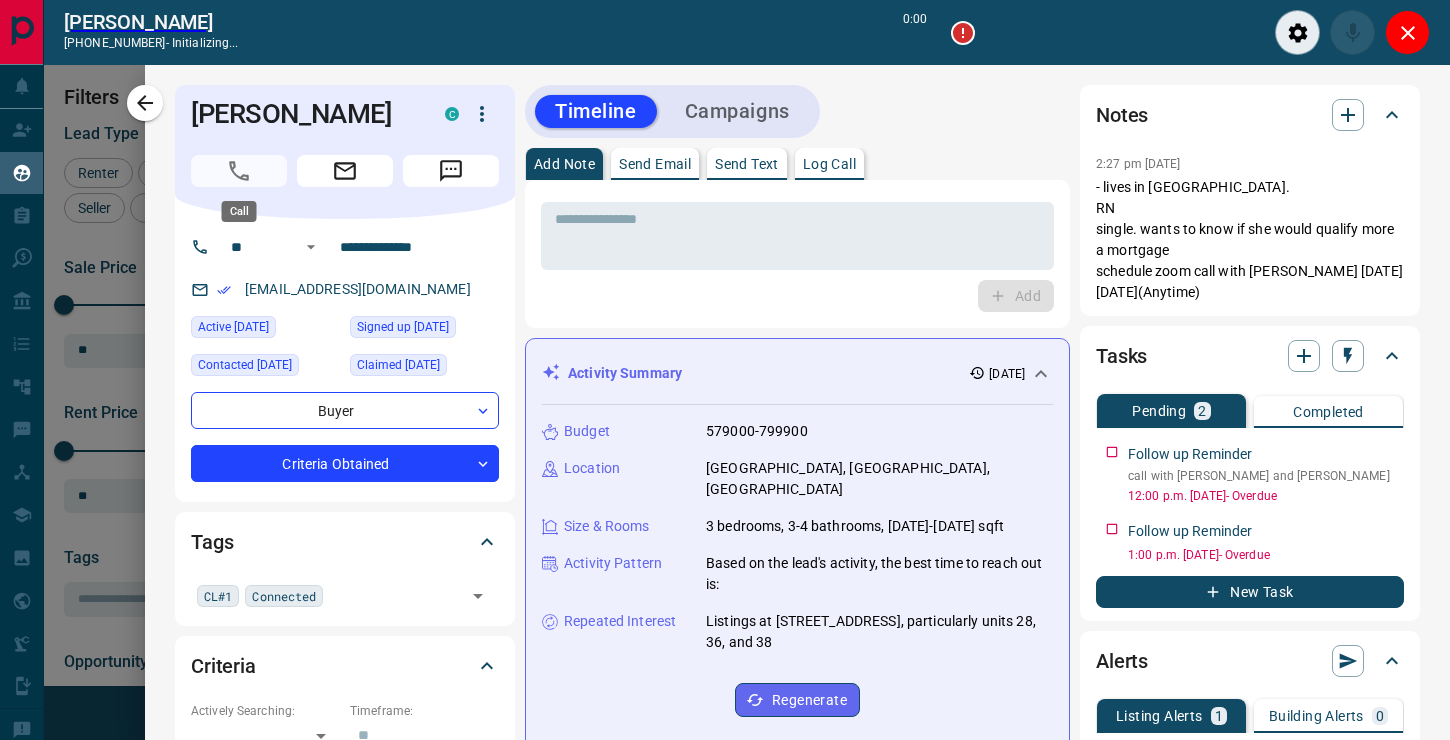 scroll, scrollTop: 499, scrollLeft: 1072, axis: both 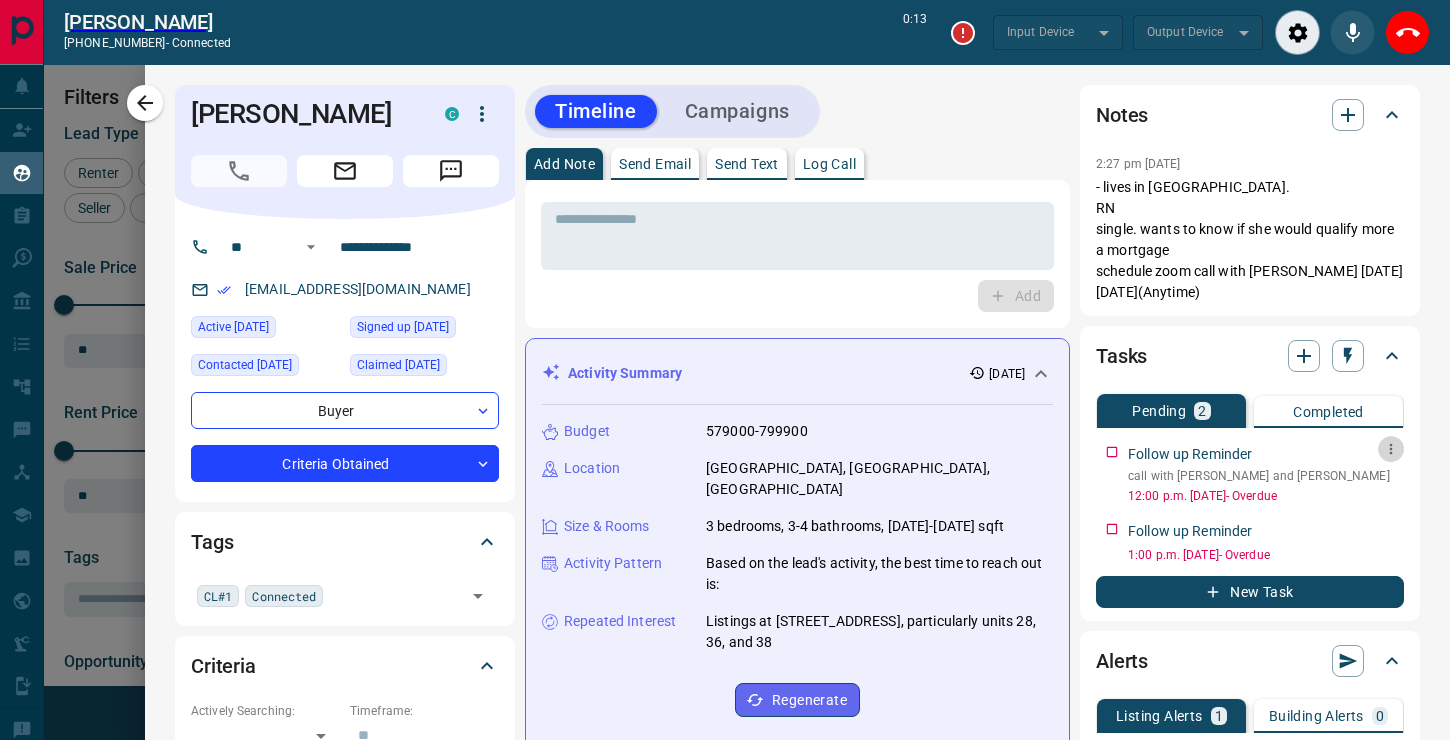 click 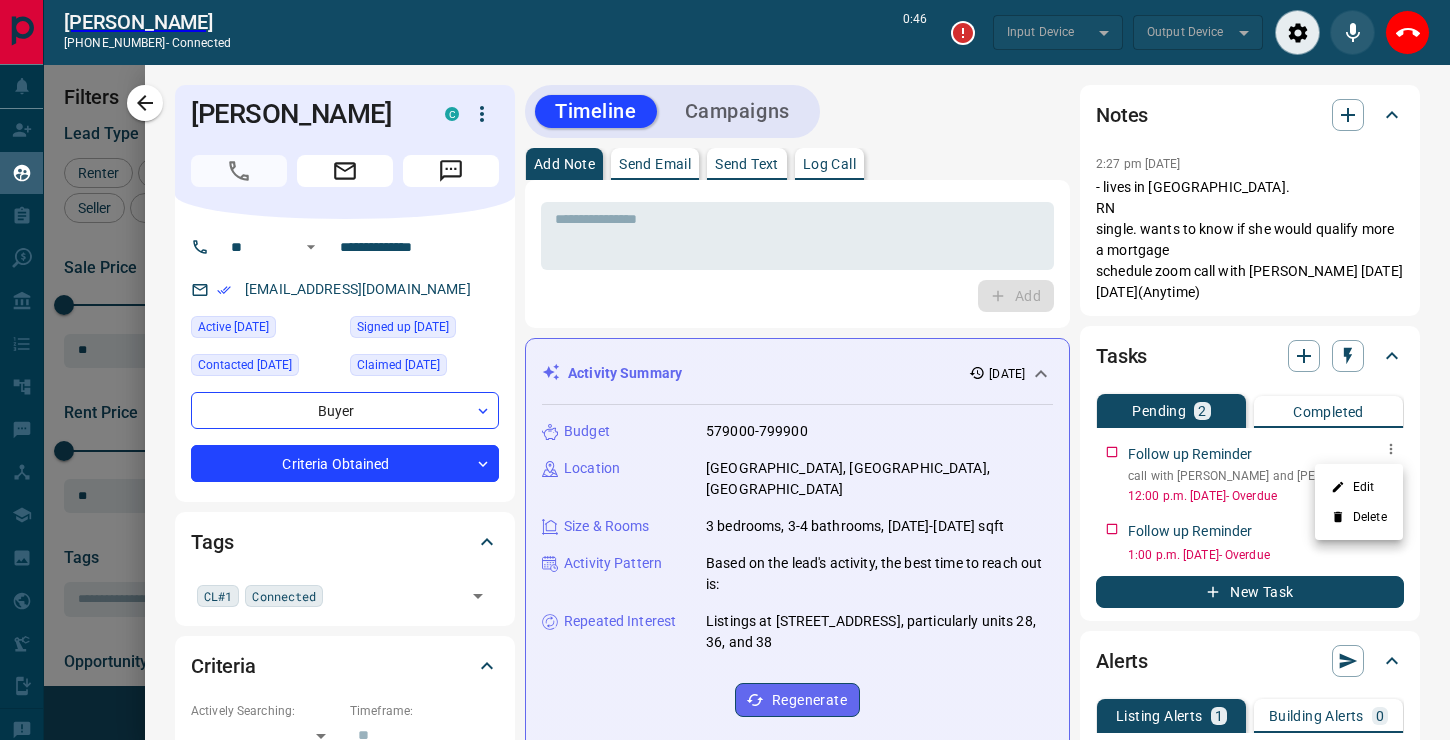 scroll, scrollTop: 0, scrollLeft: 0, axis: both 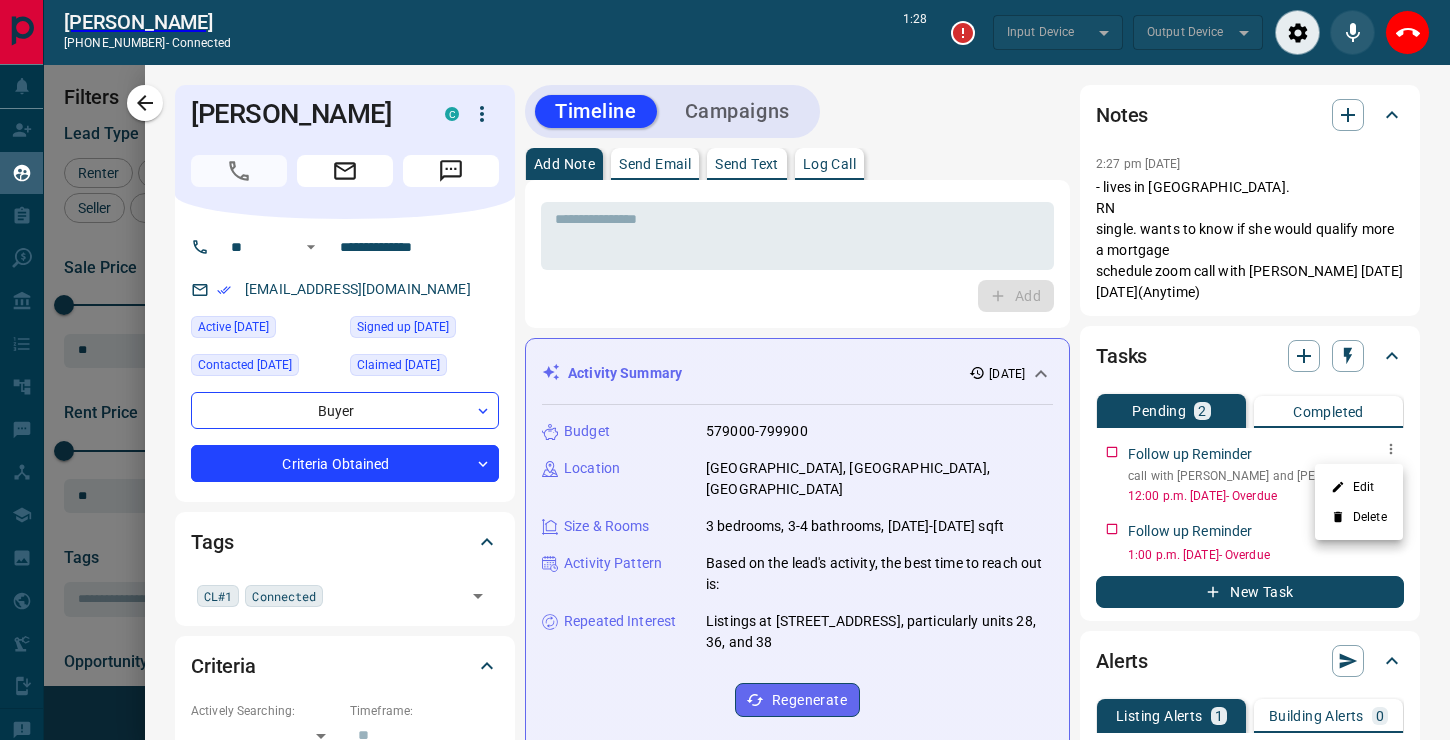 click at bounding box center (725, 370) 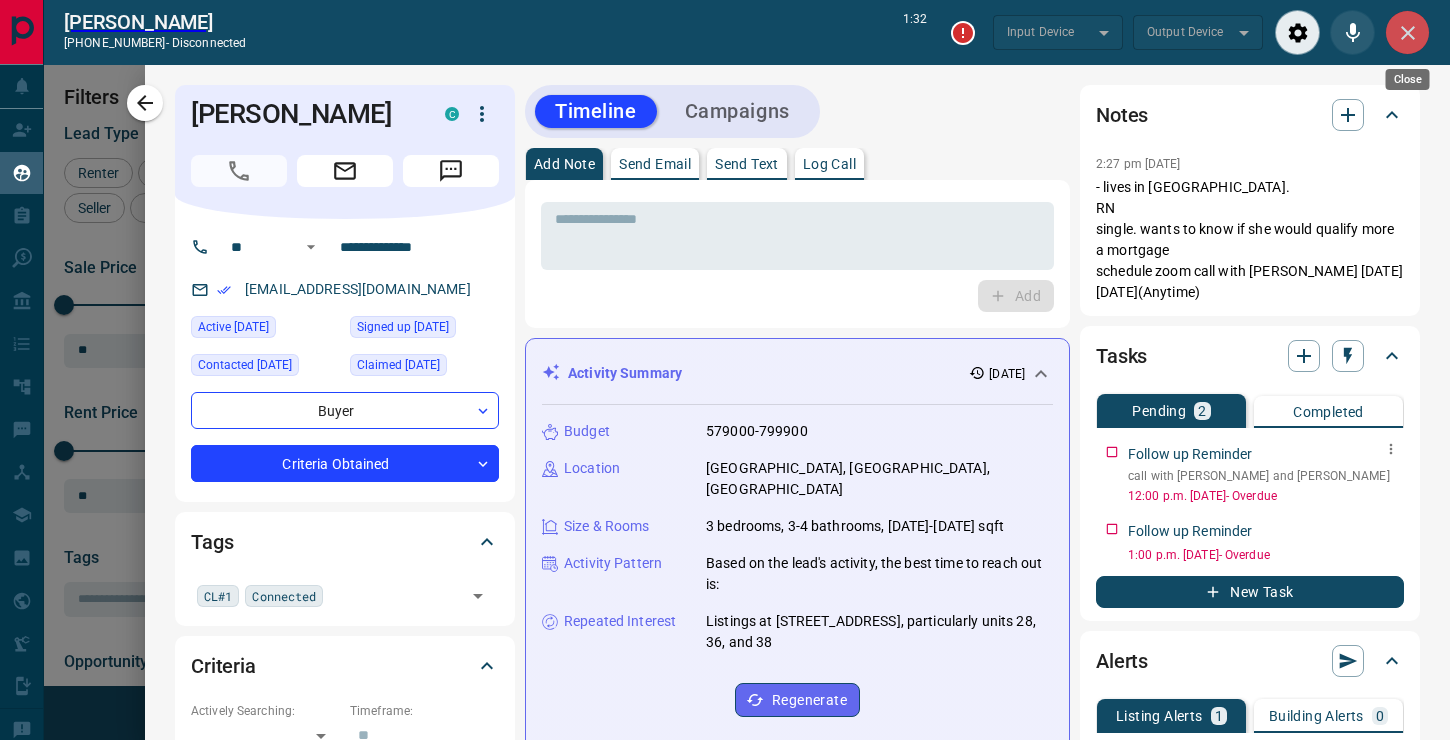 click 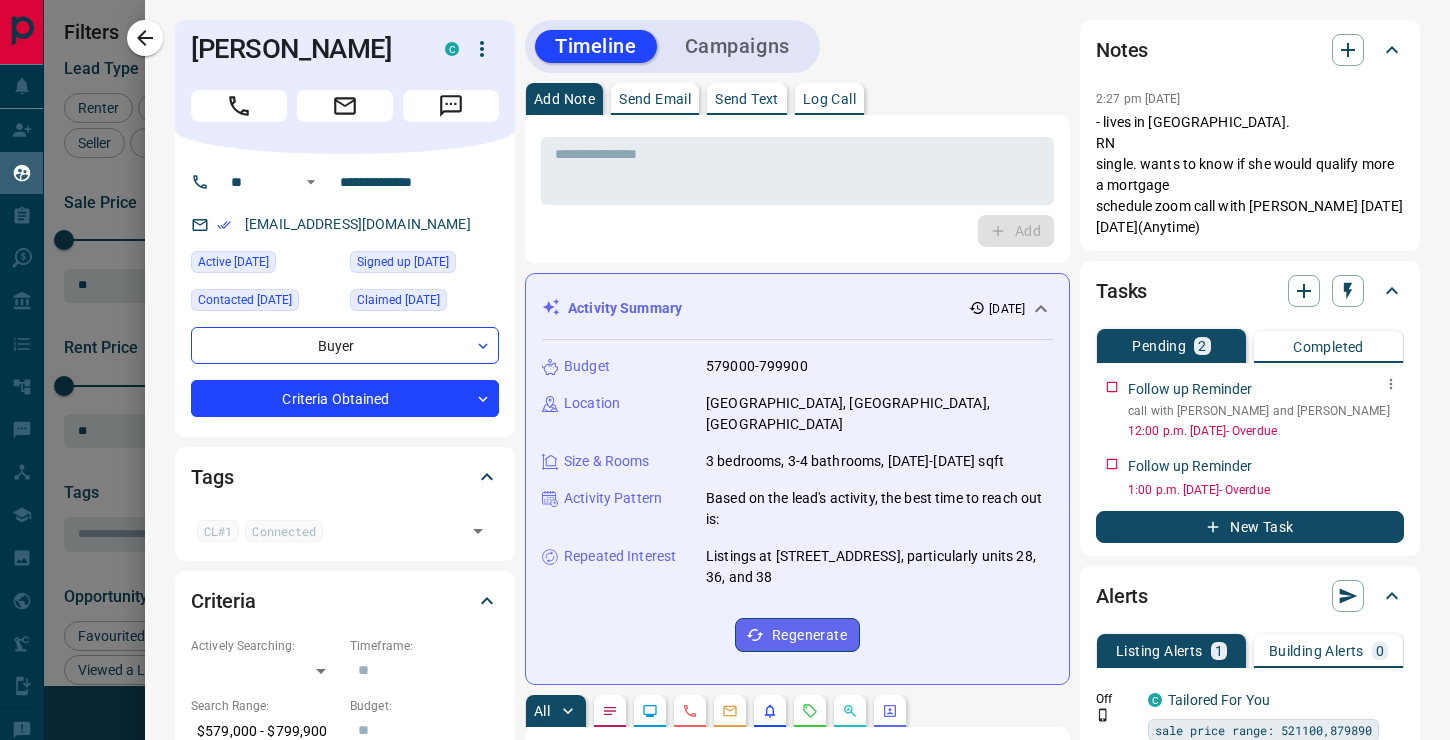 scroll, scrollTop: 1, scrollLeft: 1, axis: both 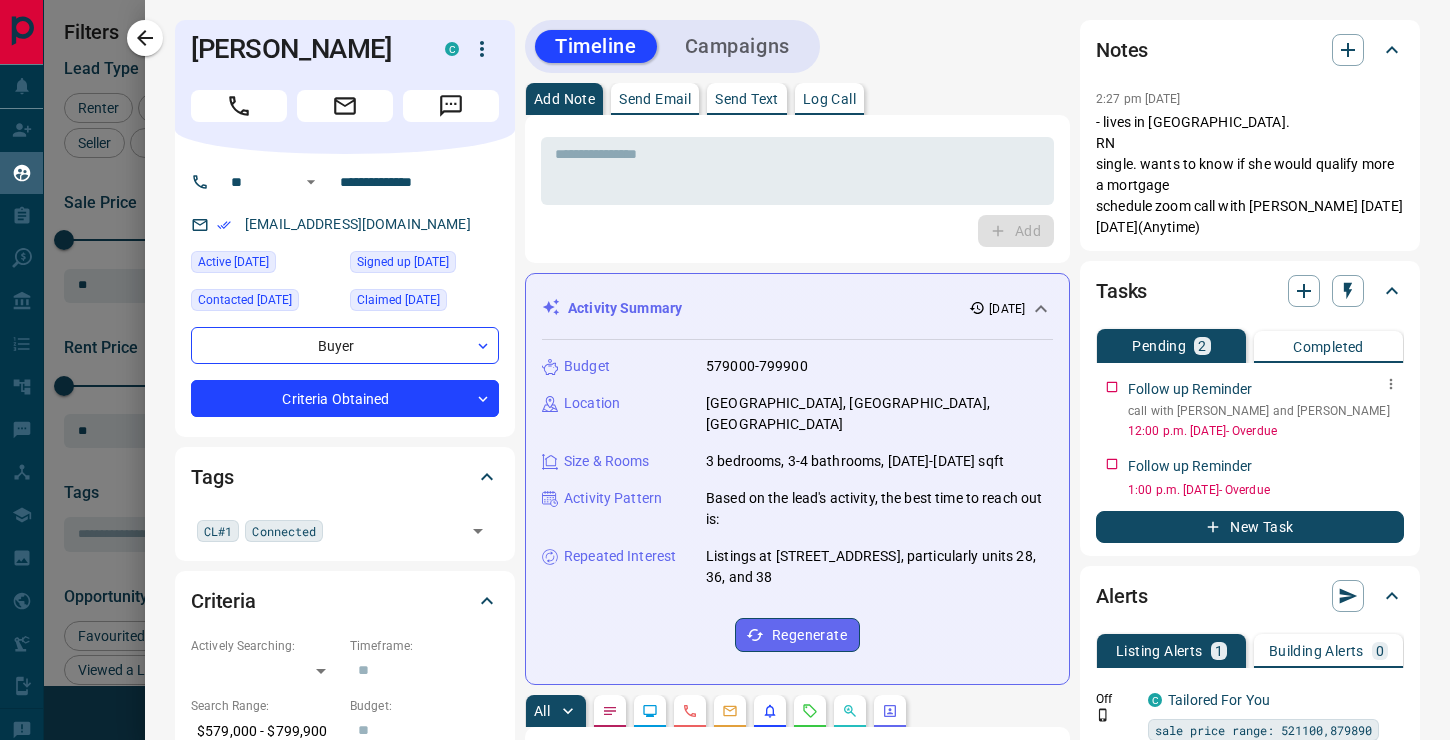 click 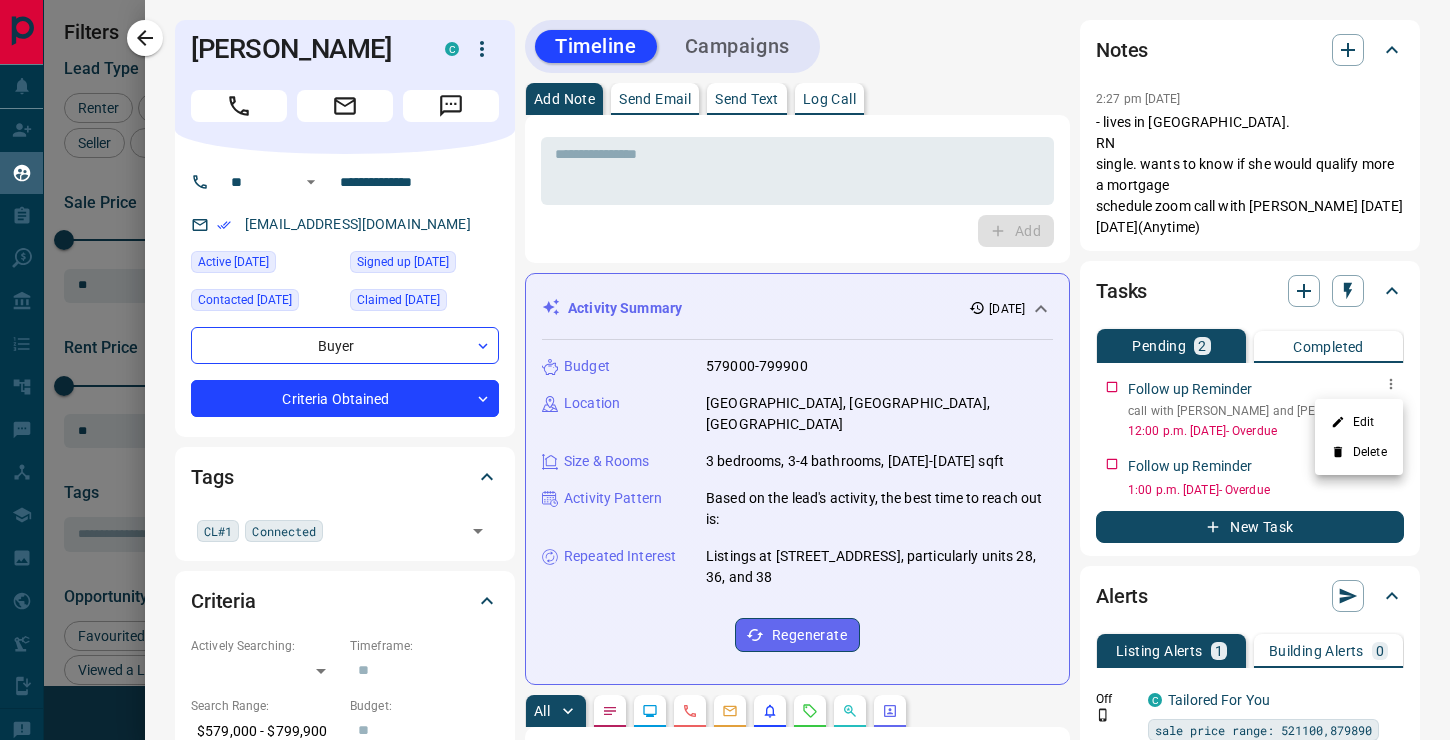 click on "Edit" at bounding box center [1359, 422] 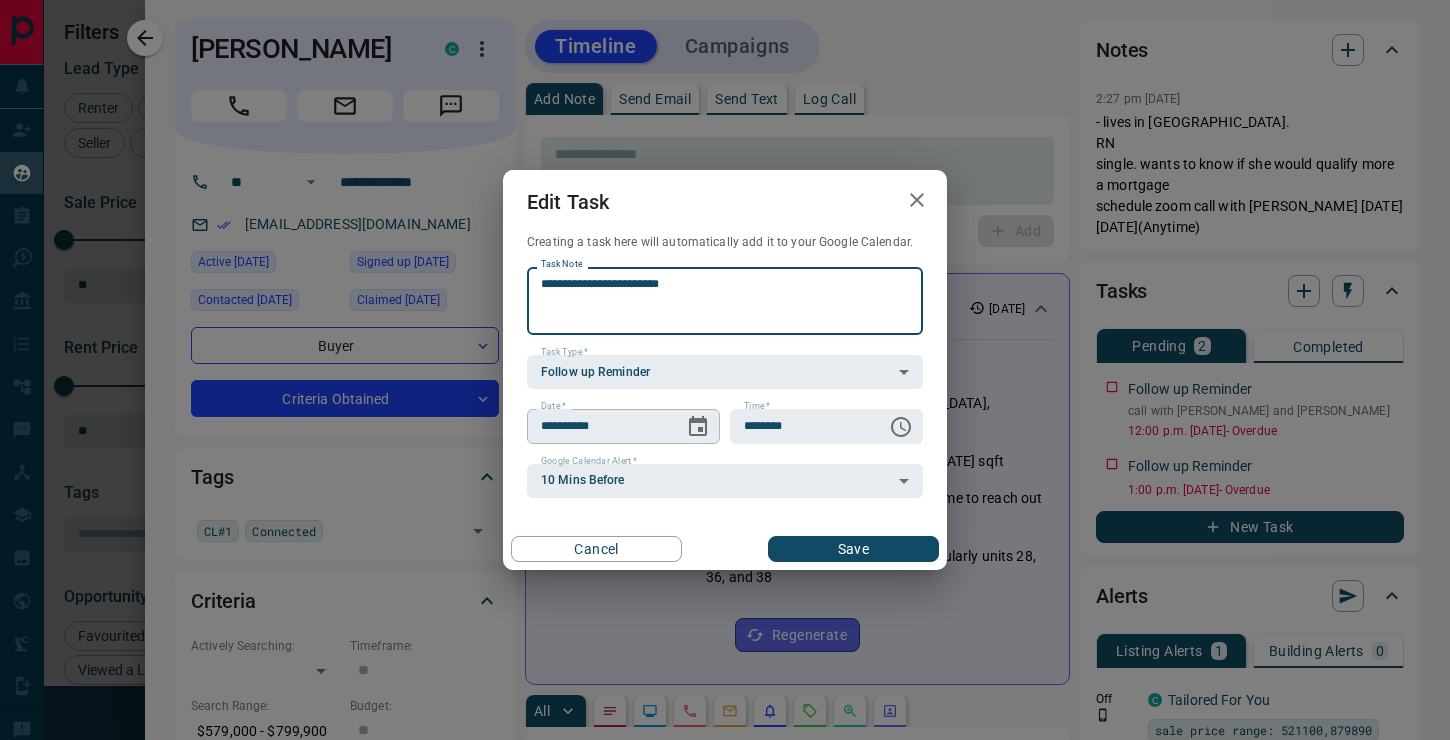 click 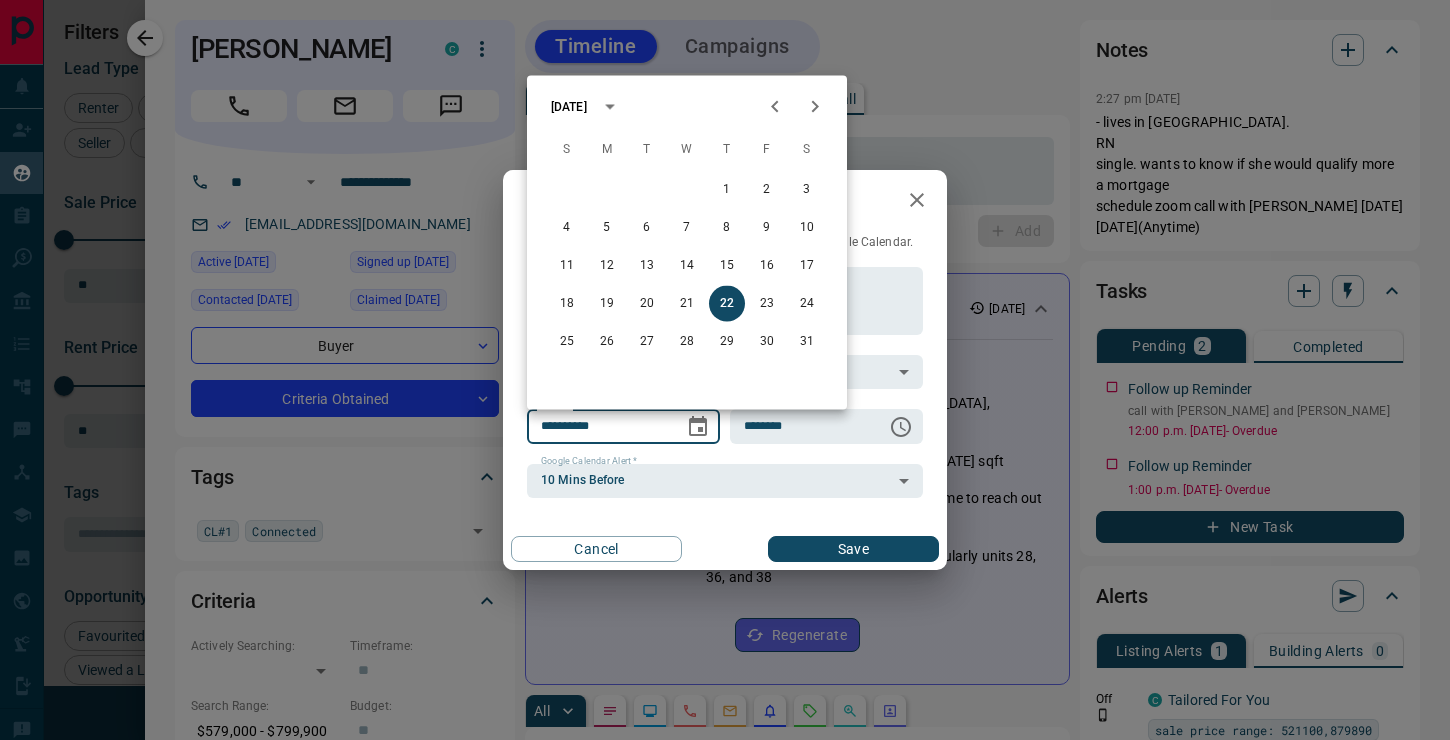 click 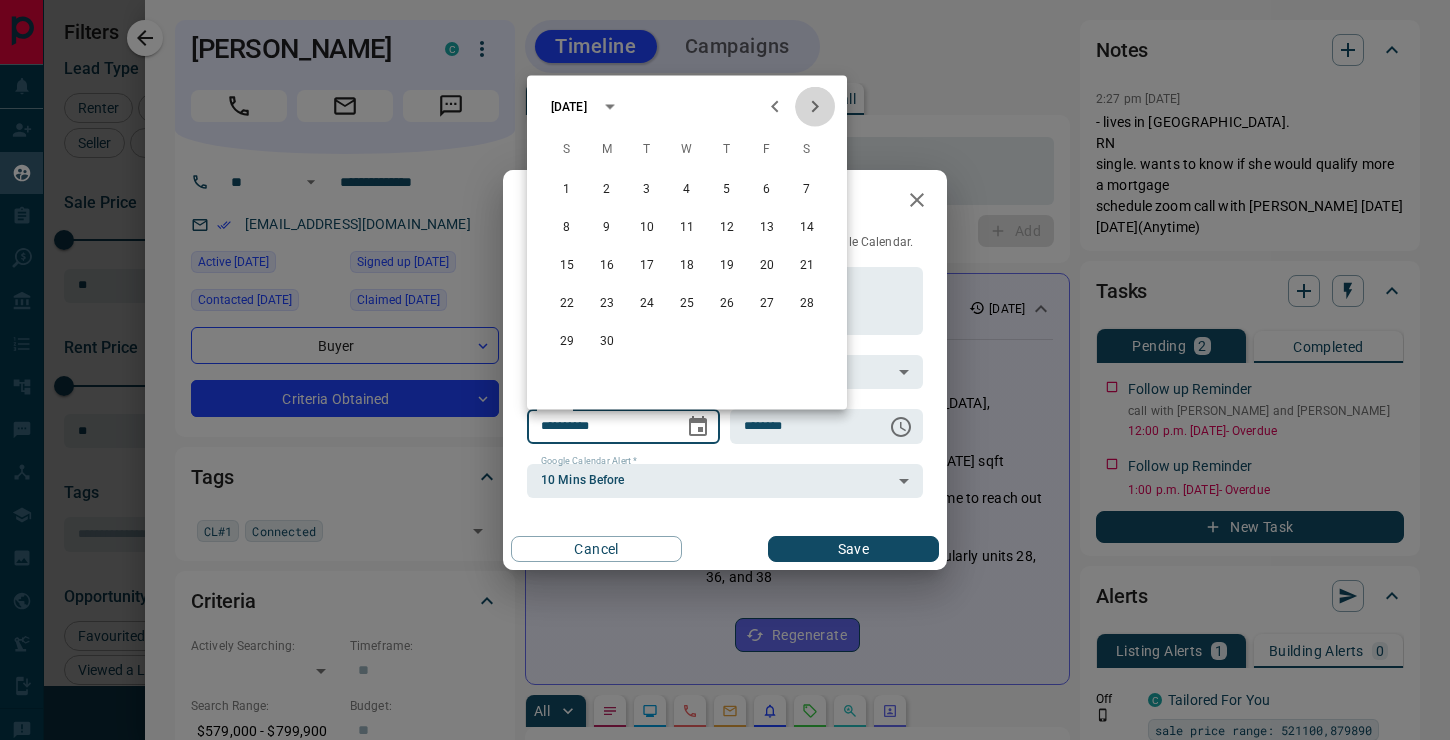 click 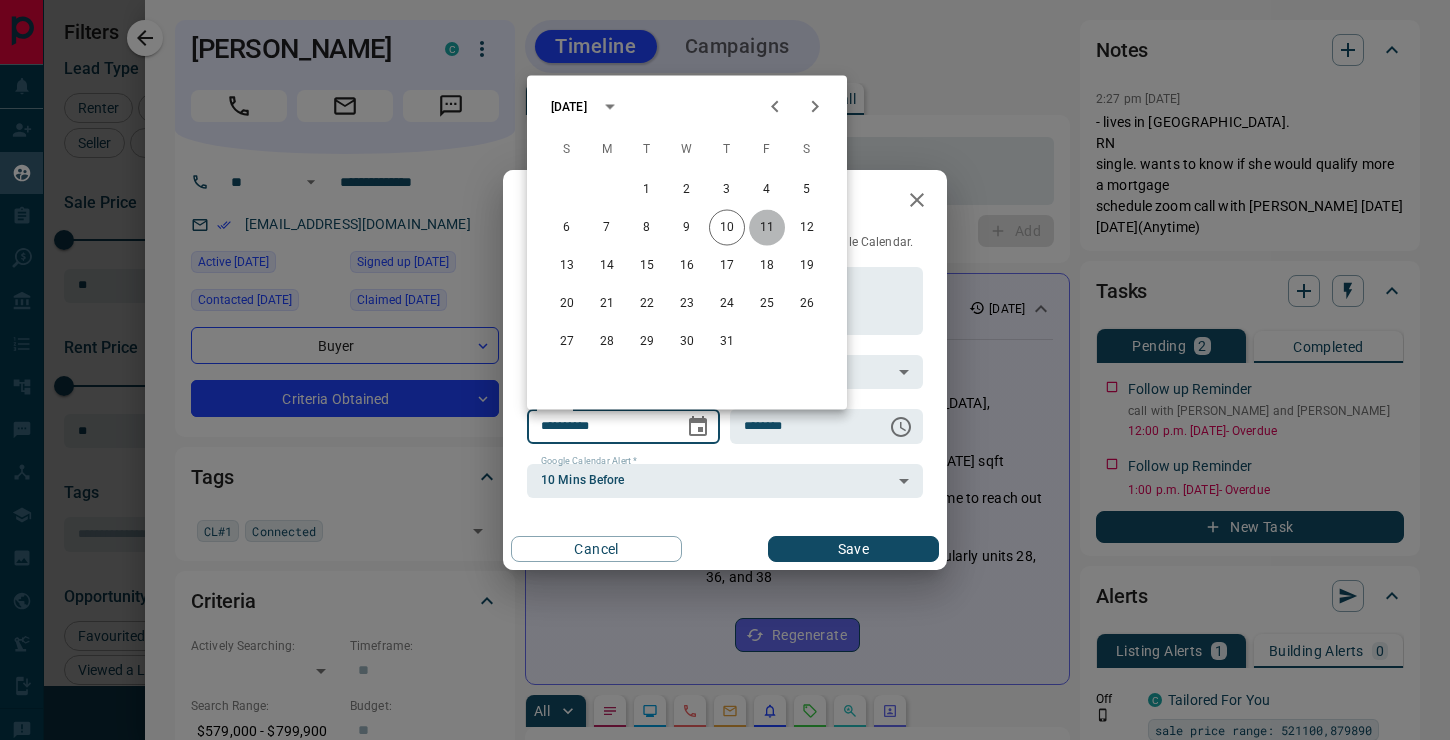 click on "11" at bounding box center [767, 228] 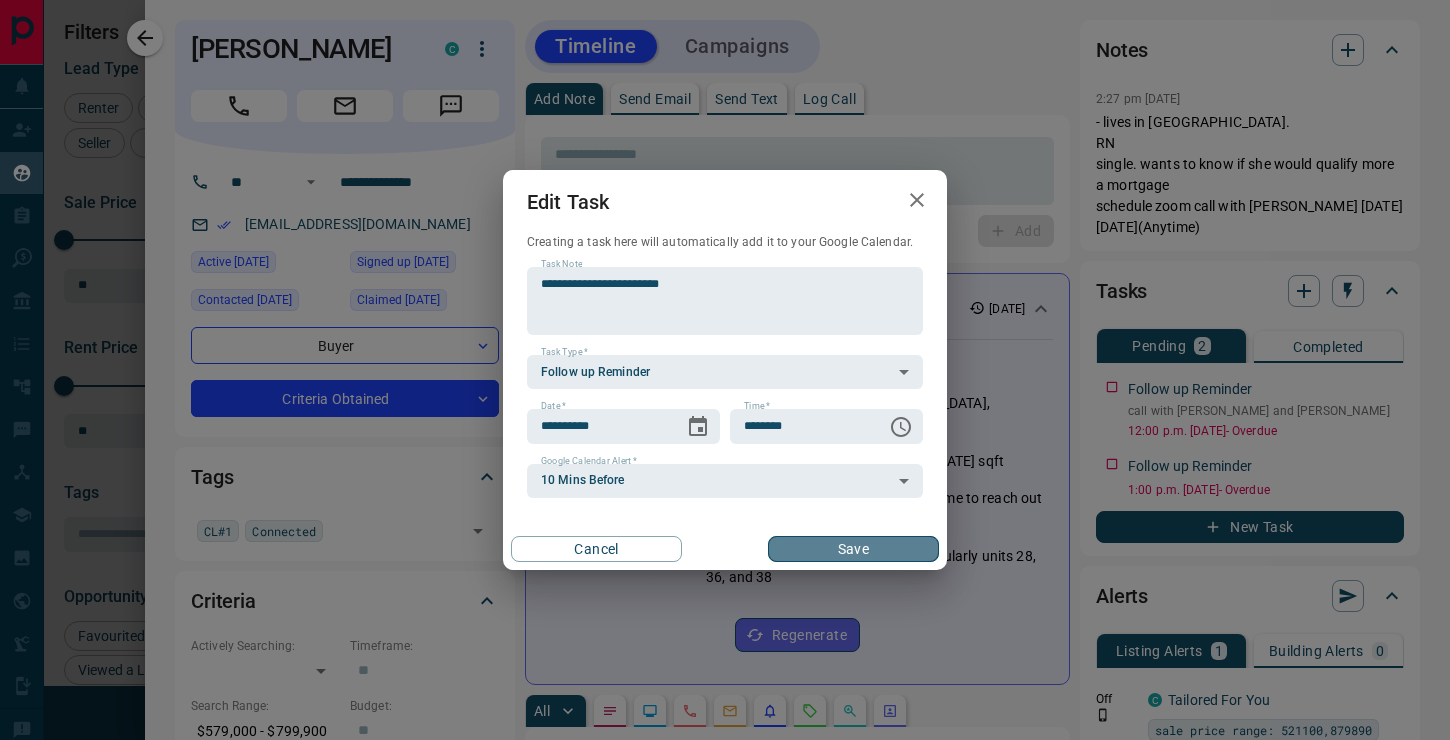 click on "Save" at bounding box center (853, 549) 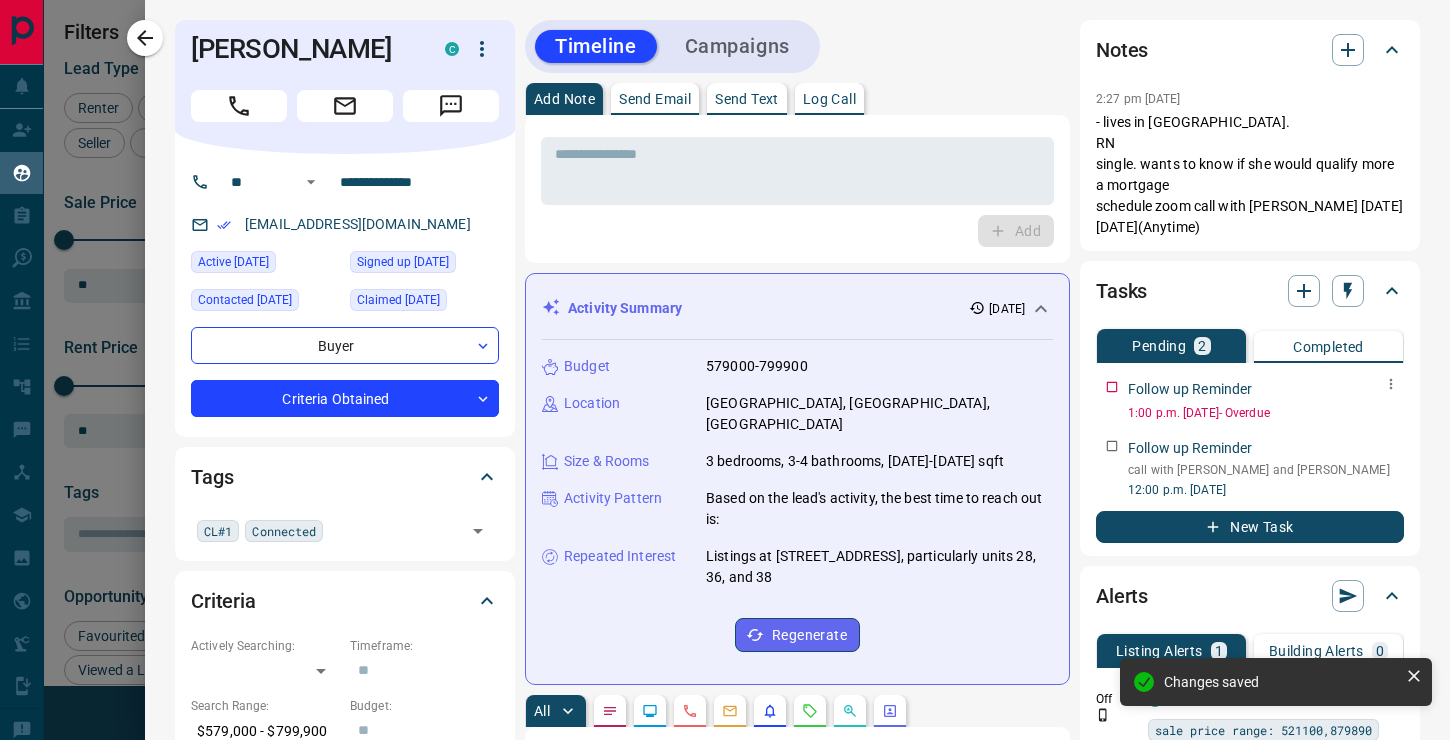 click 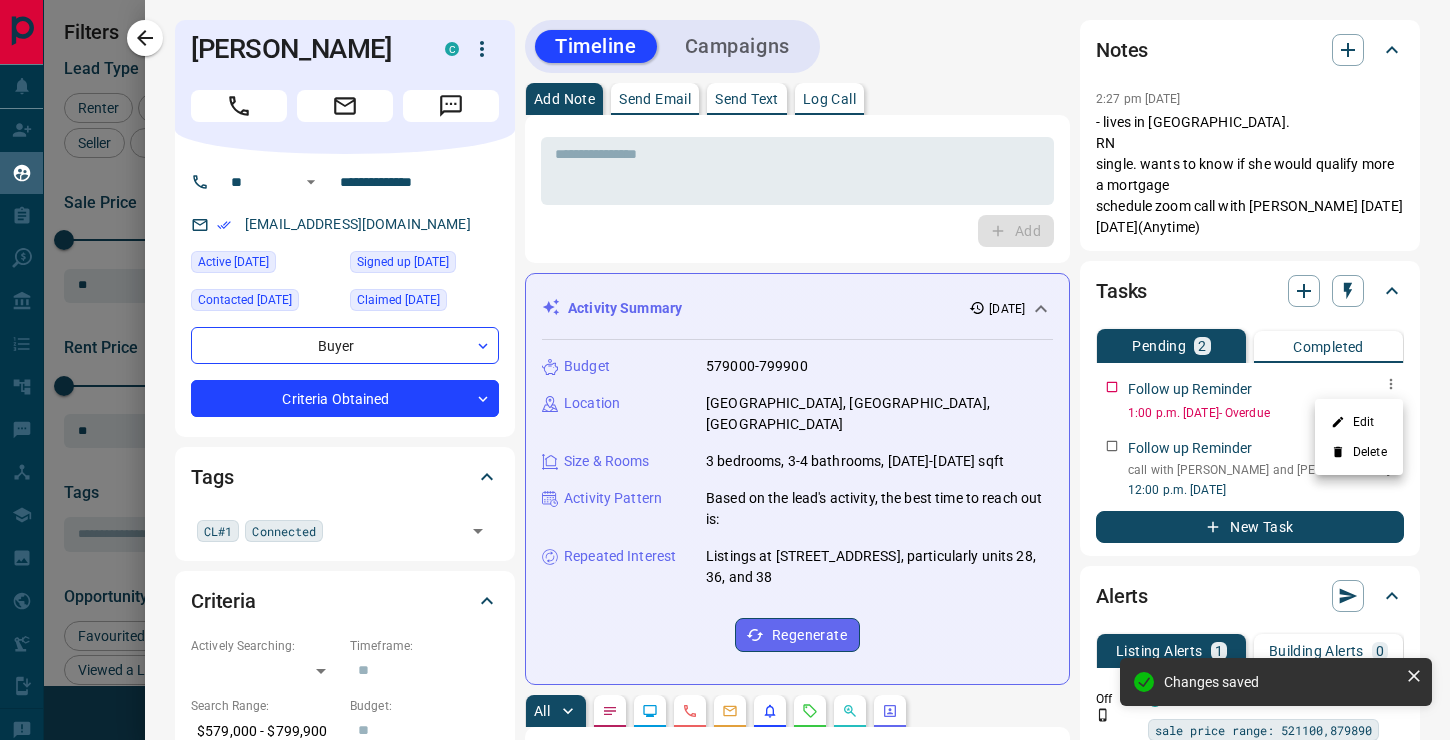 click on "Edit" at bounding box center [1359, 422] 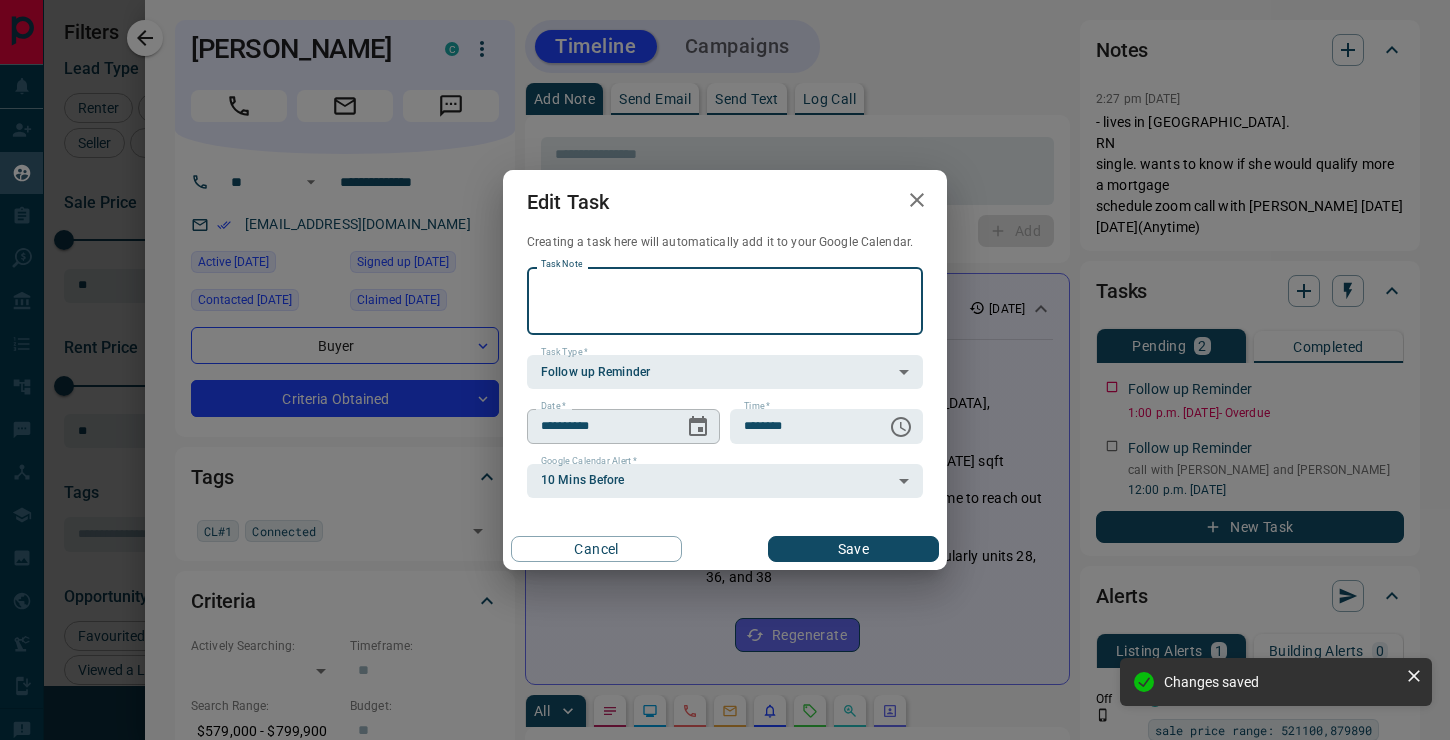 drag, startPoint x: 702, startPoint y: 426, endPoint x: 695, endPoint y: 417, distance: 11.401754 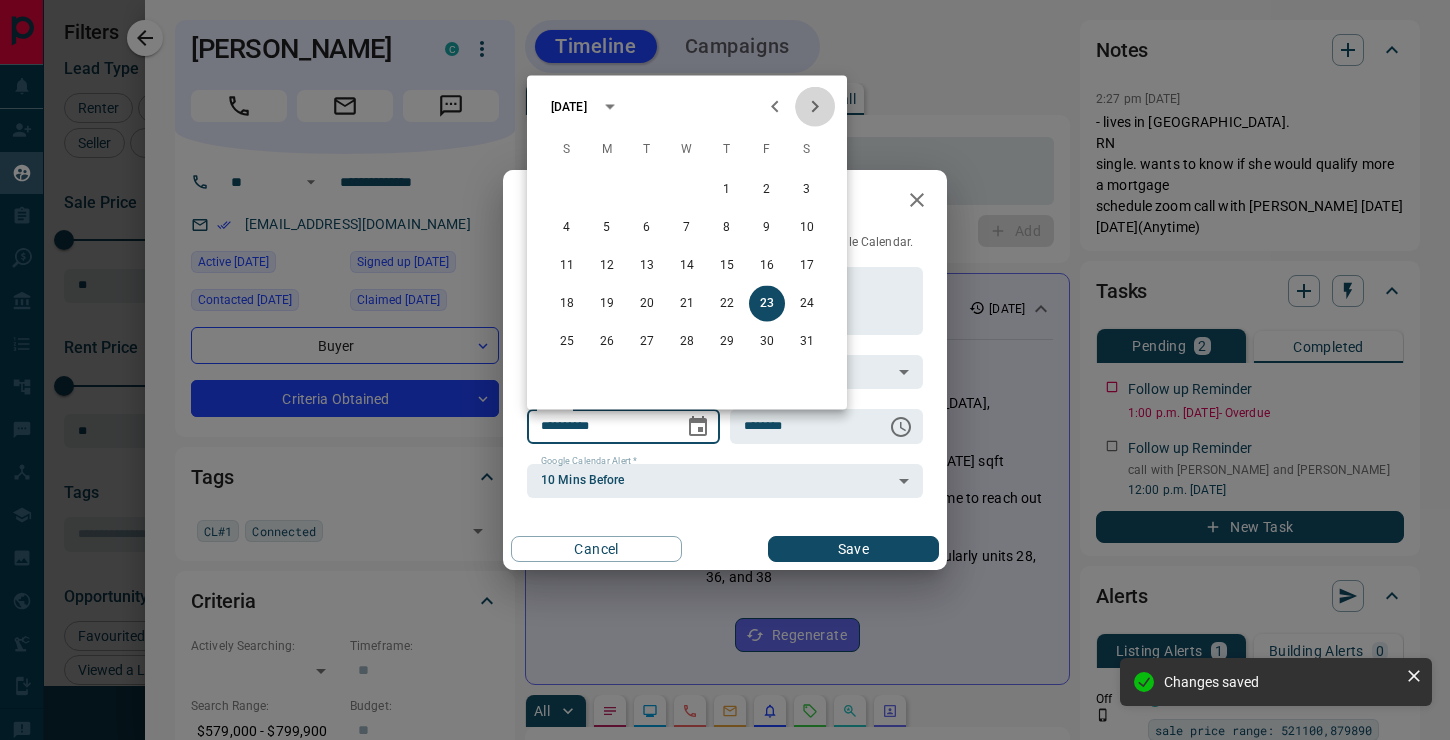 click 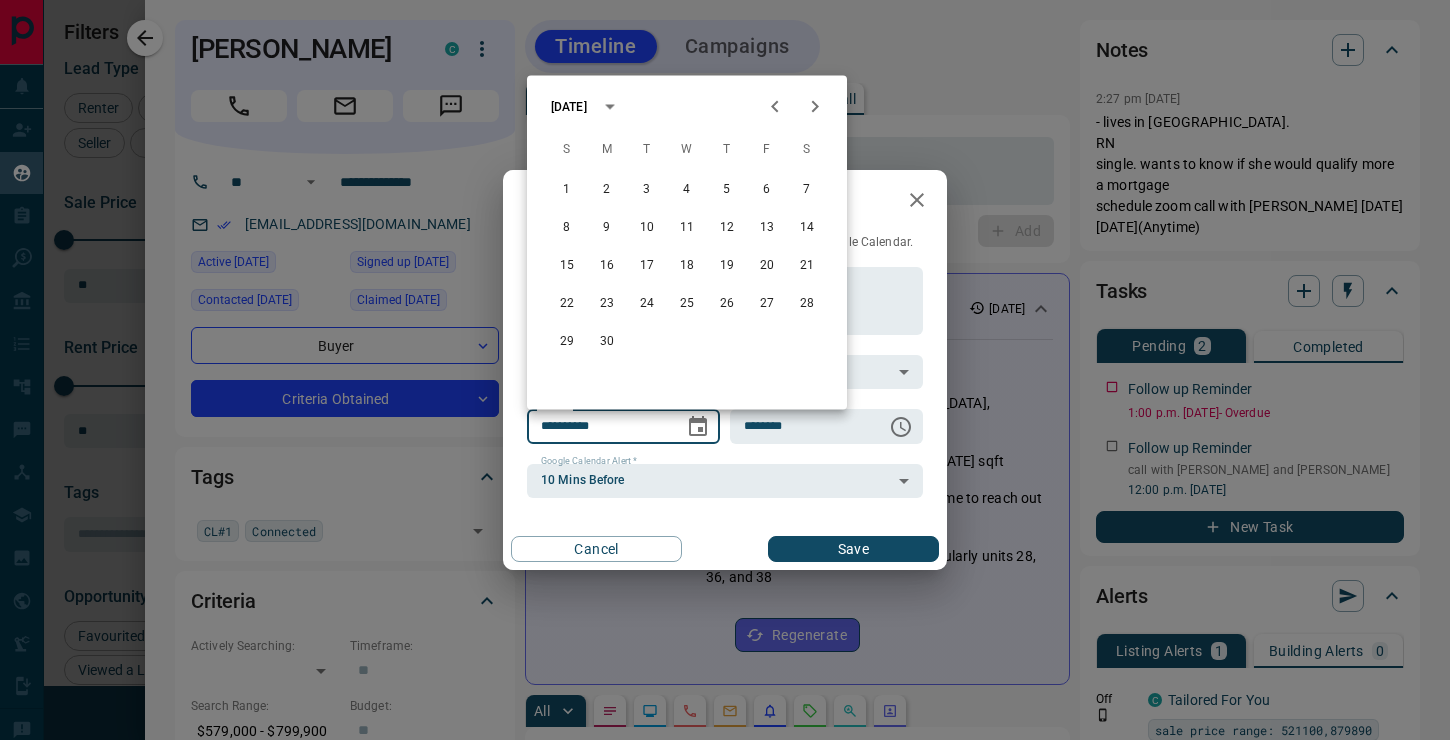 click 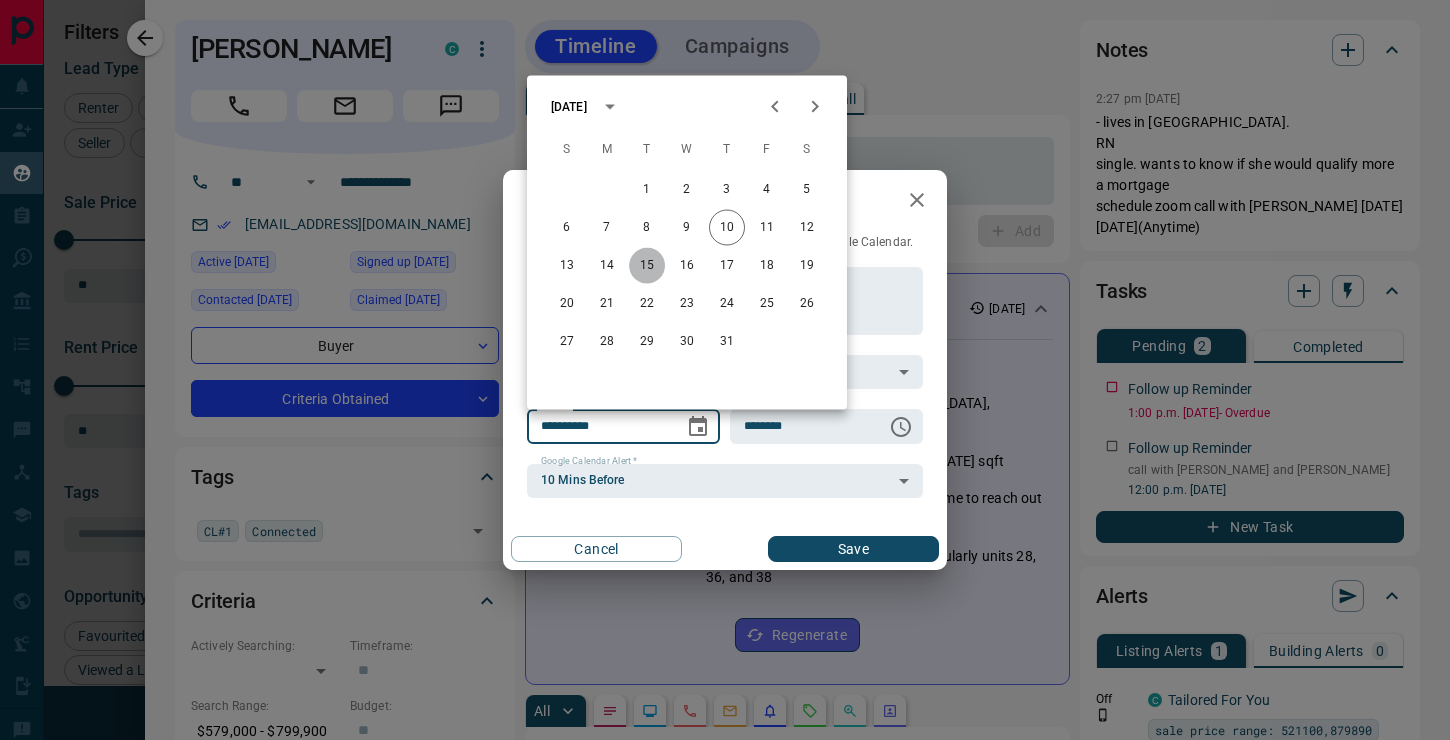 click on "15" at bounding box center (647, 266) 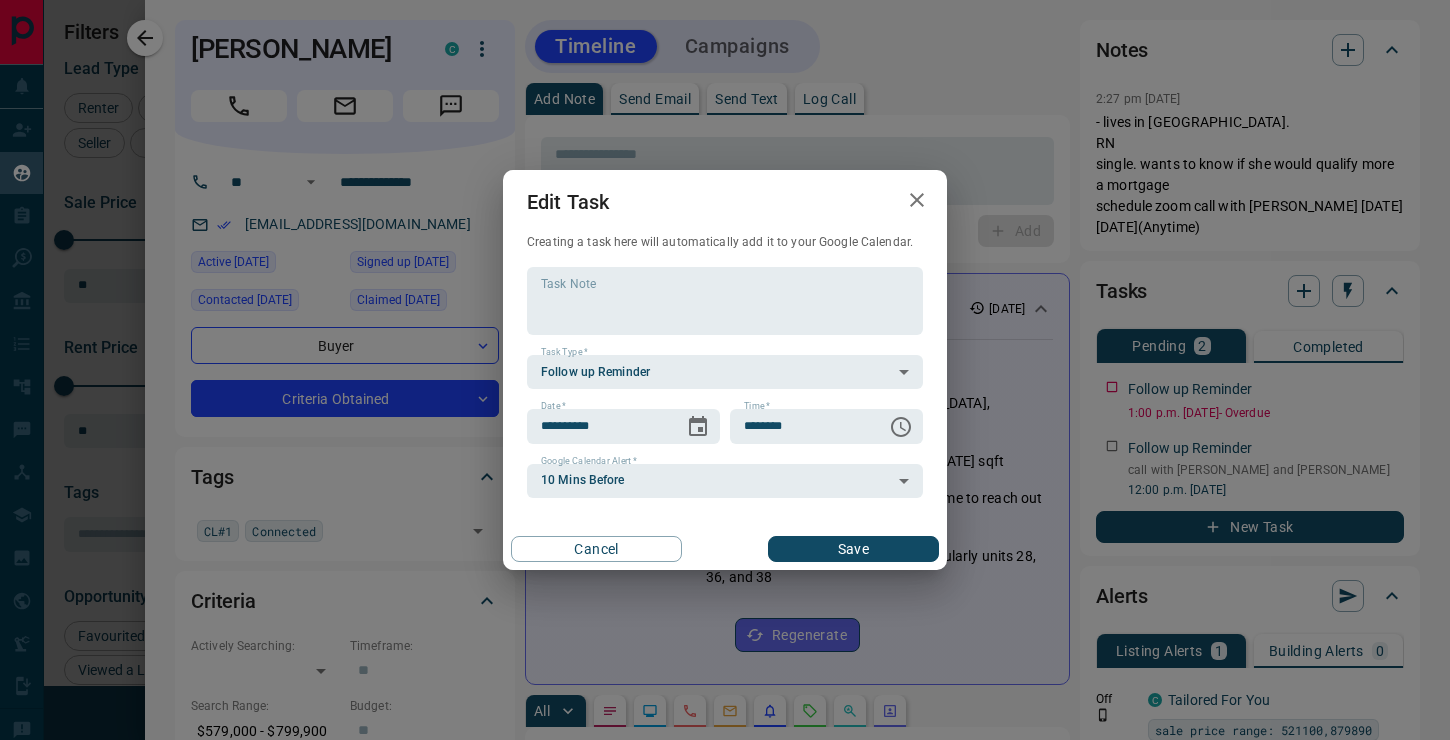 click on "Save" at bounding box center (853, 549) 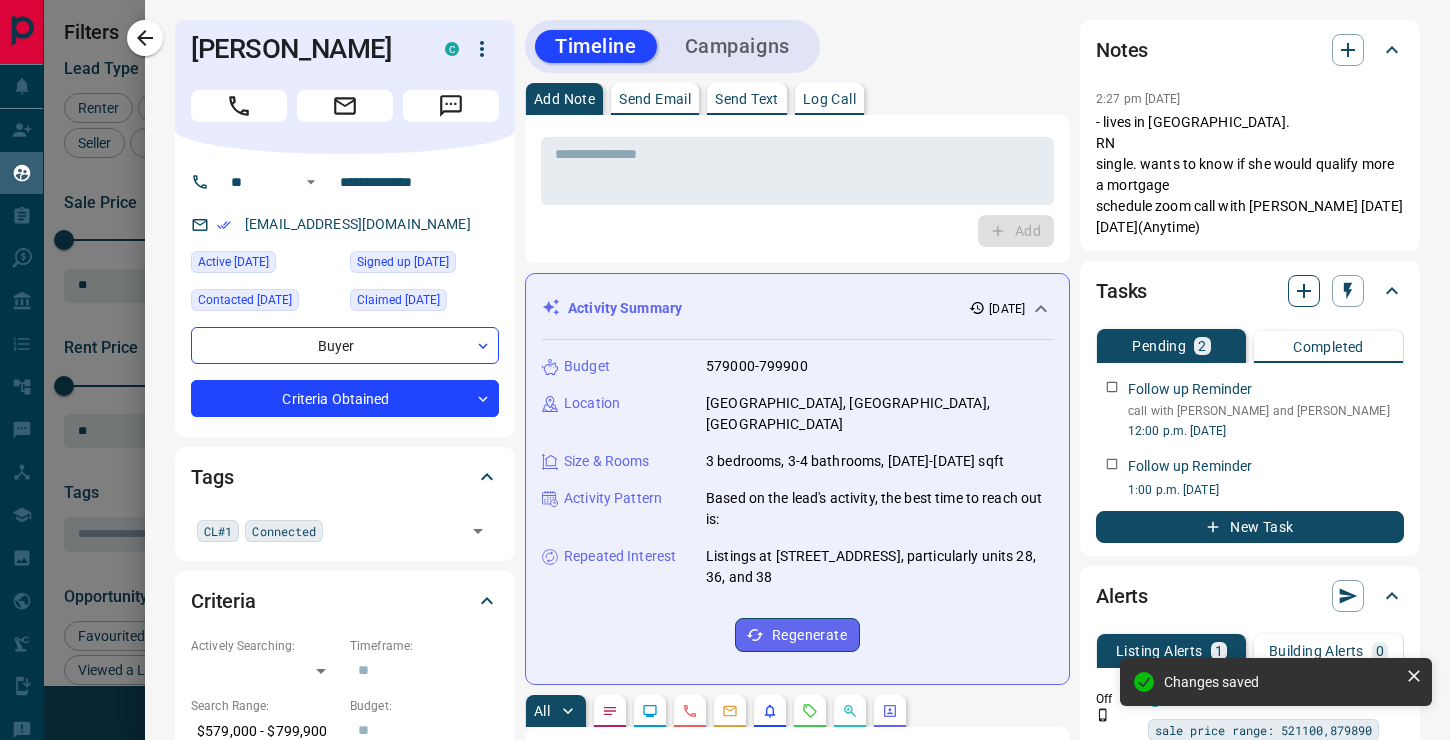 click 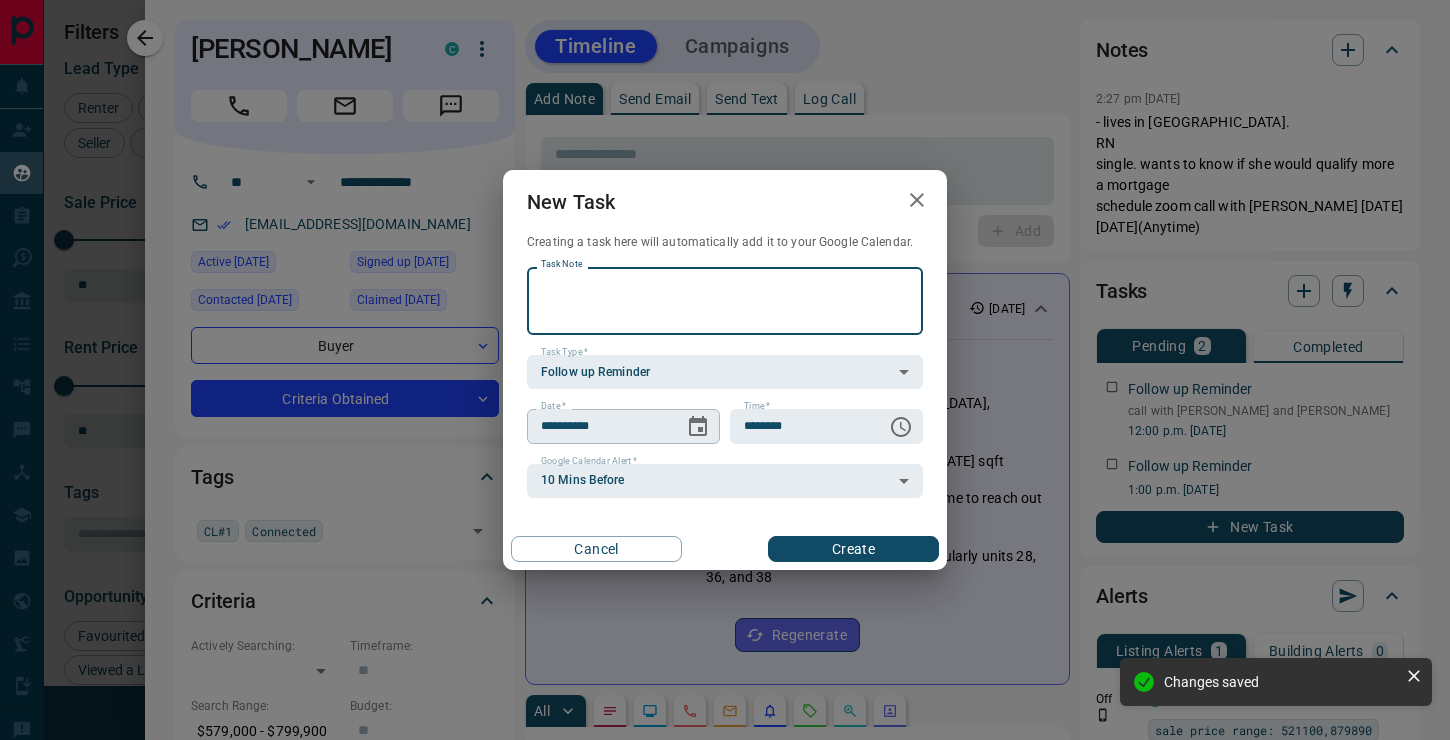 click 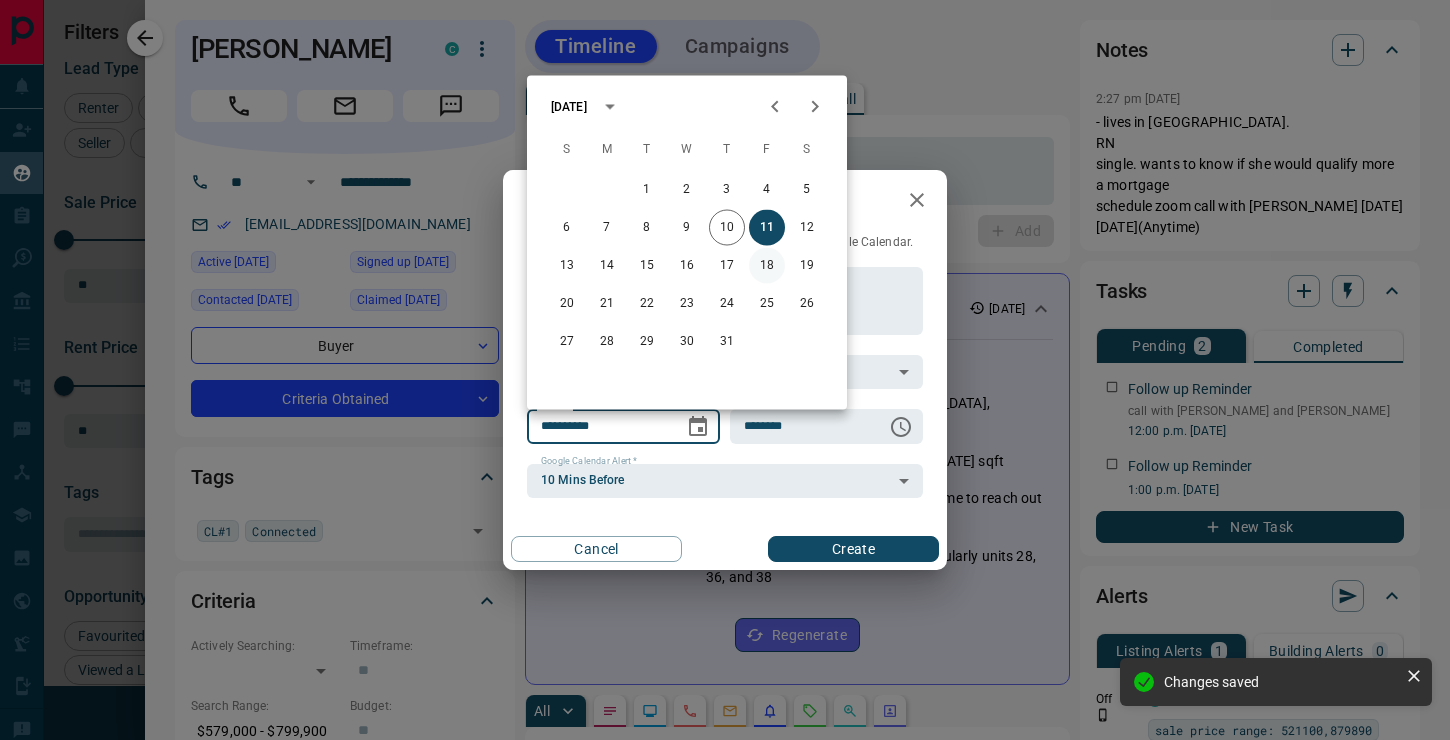 click on "18" at bounding box center [767, 266] 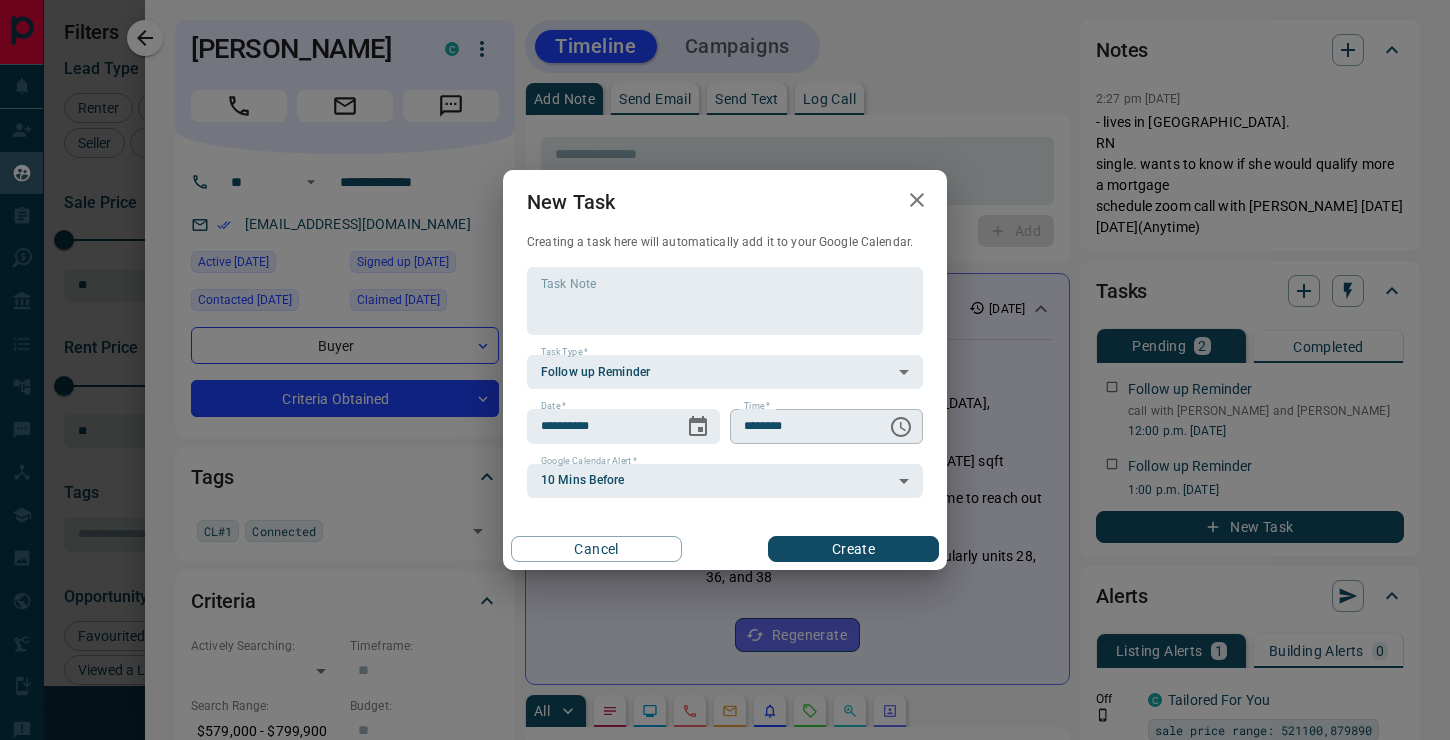 click 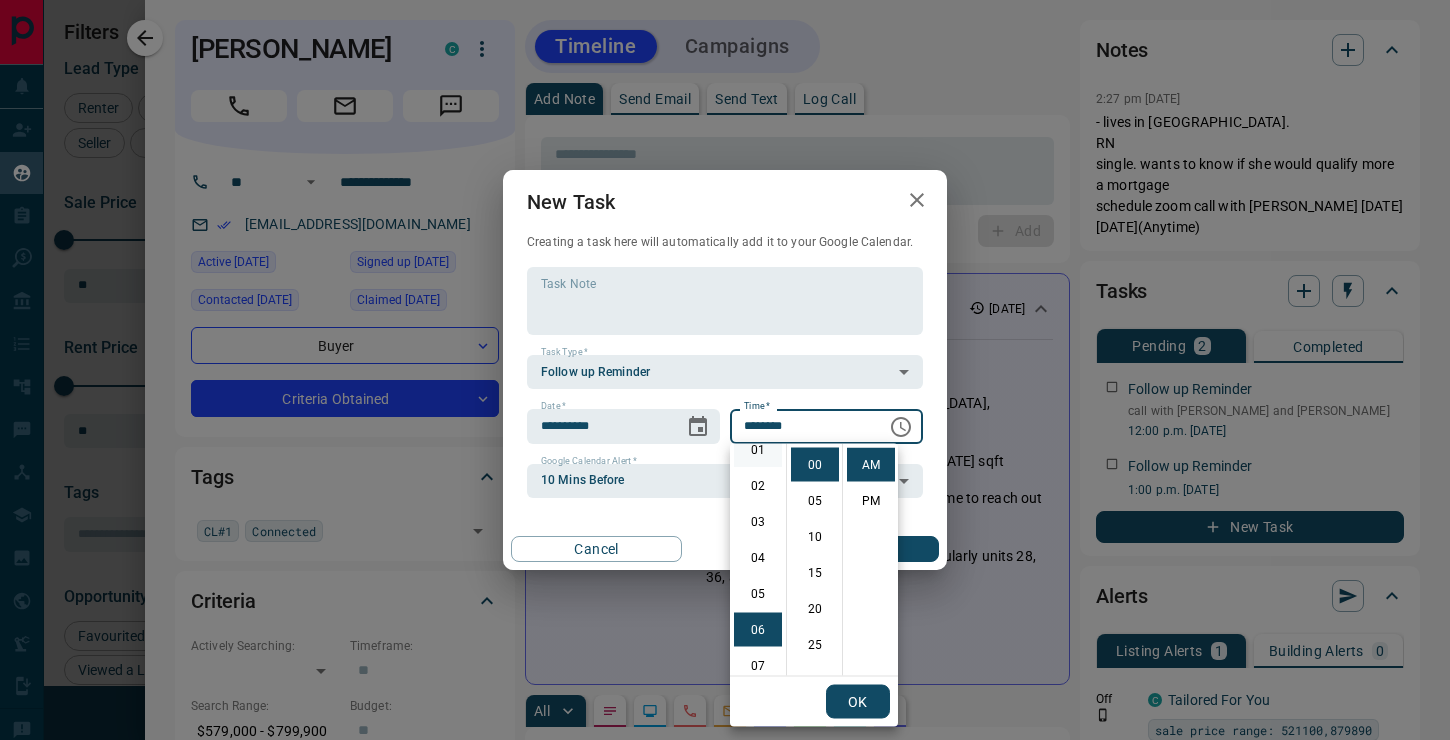 click on "01" at bounding box center (758, 450) 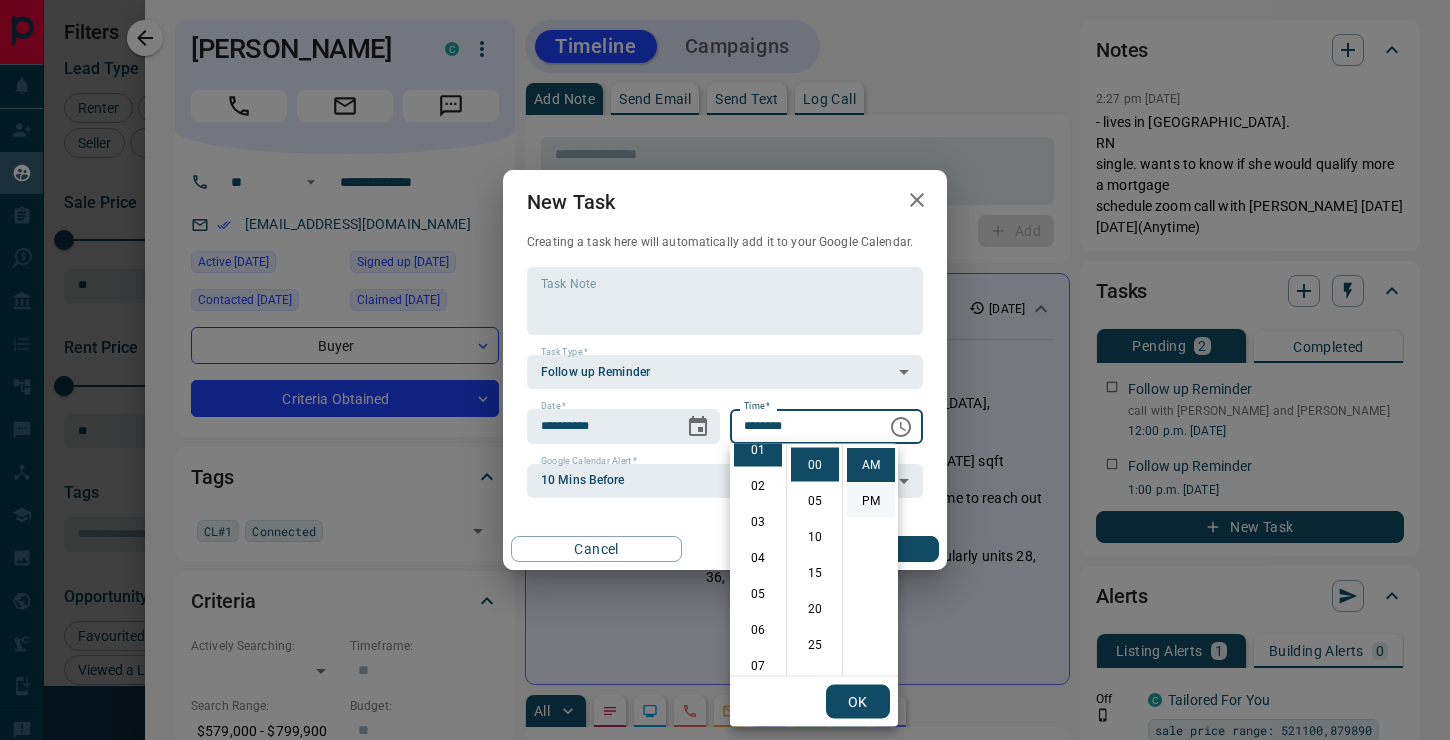 scroll, scrollTop: 36, scrollLeft: 0, axis: vertical 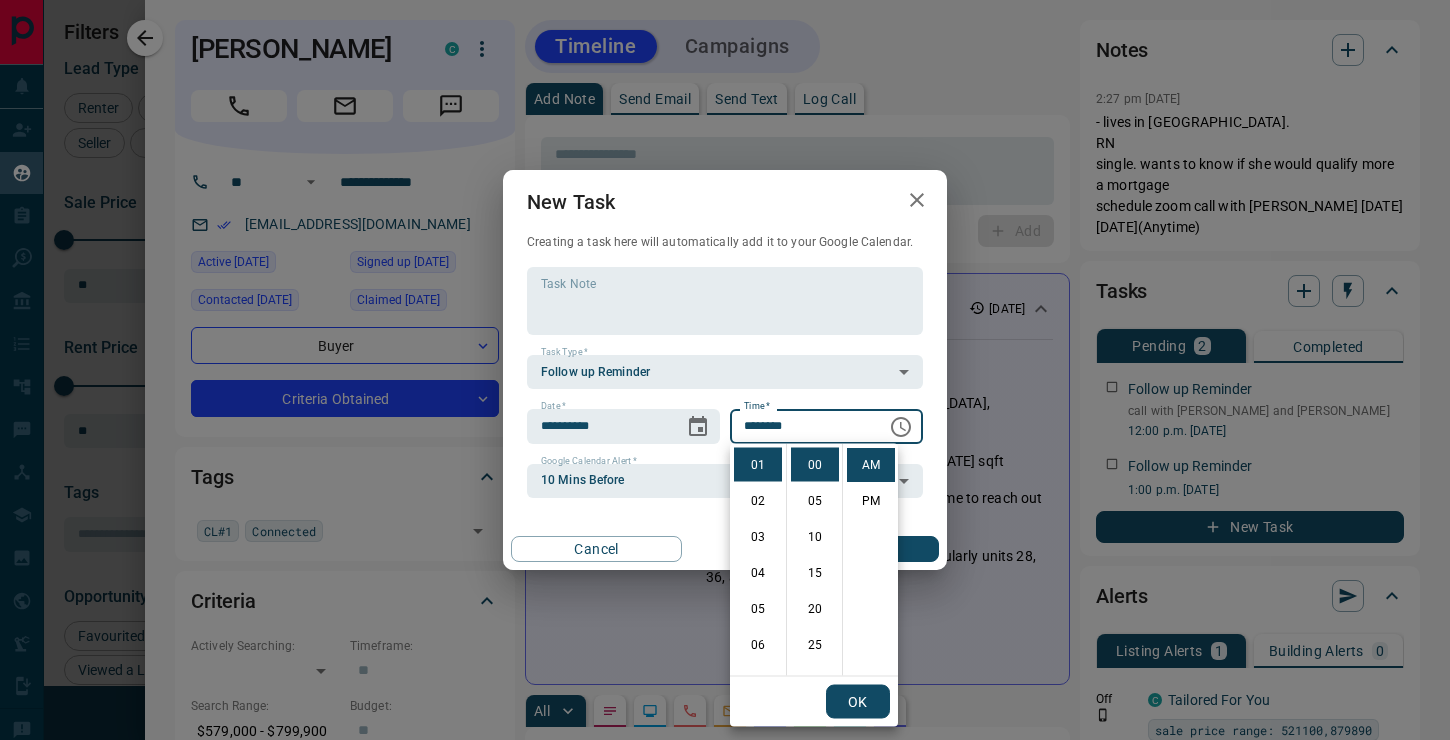 drag, startPoint x: 869, startPoint y: 498, endPoint x: 870, endPoint y: 512, distance: 14.035668 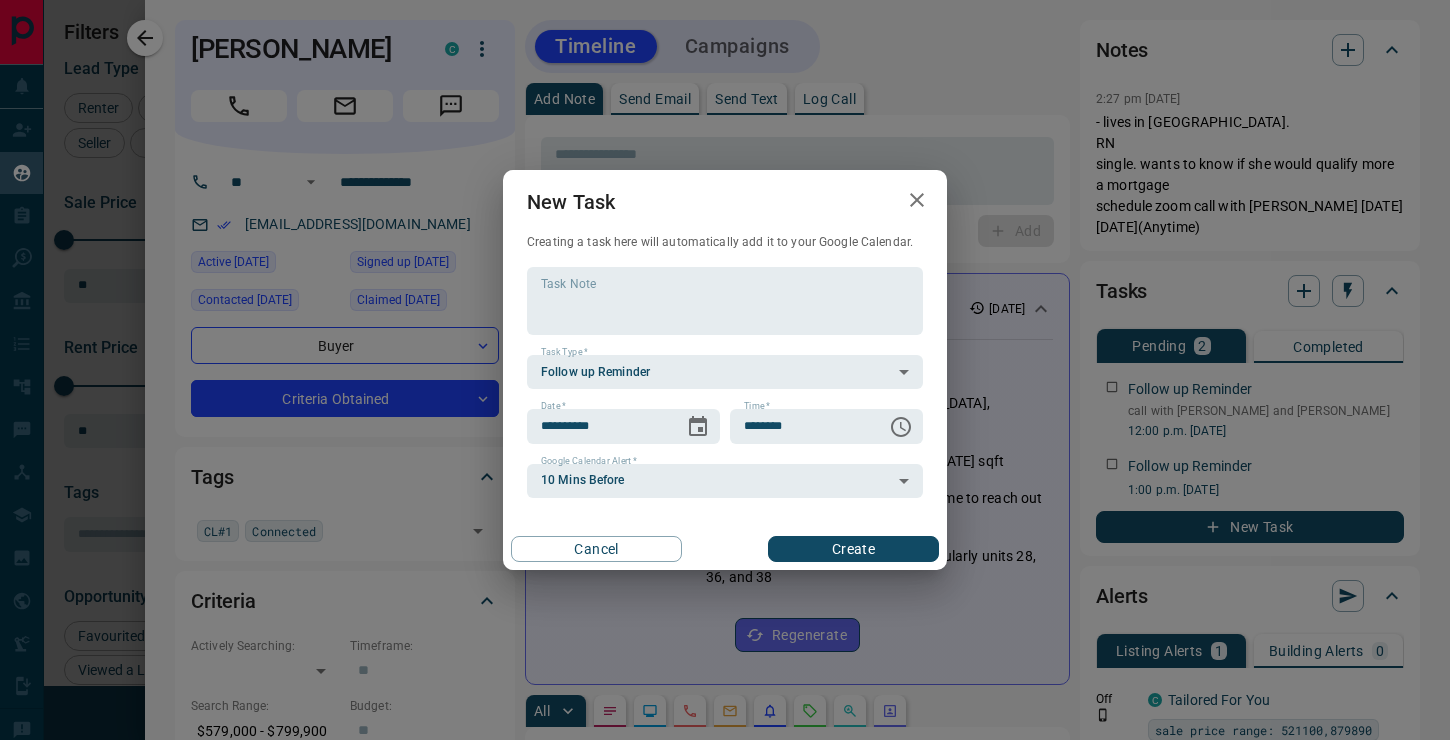 scroll, scrollTop: 30, scrollLeft: 0, axis: vertical 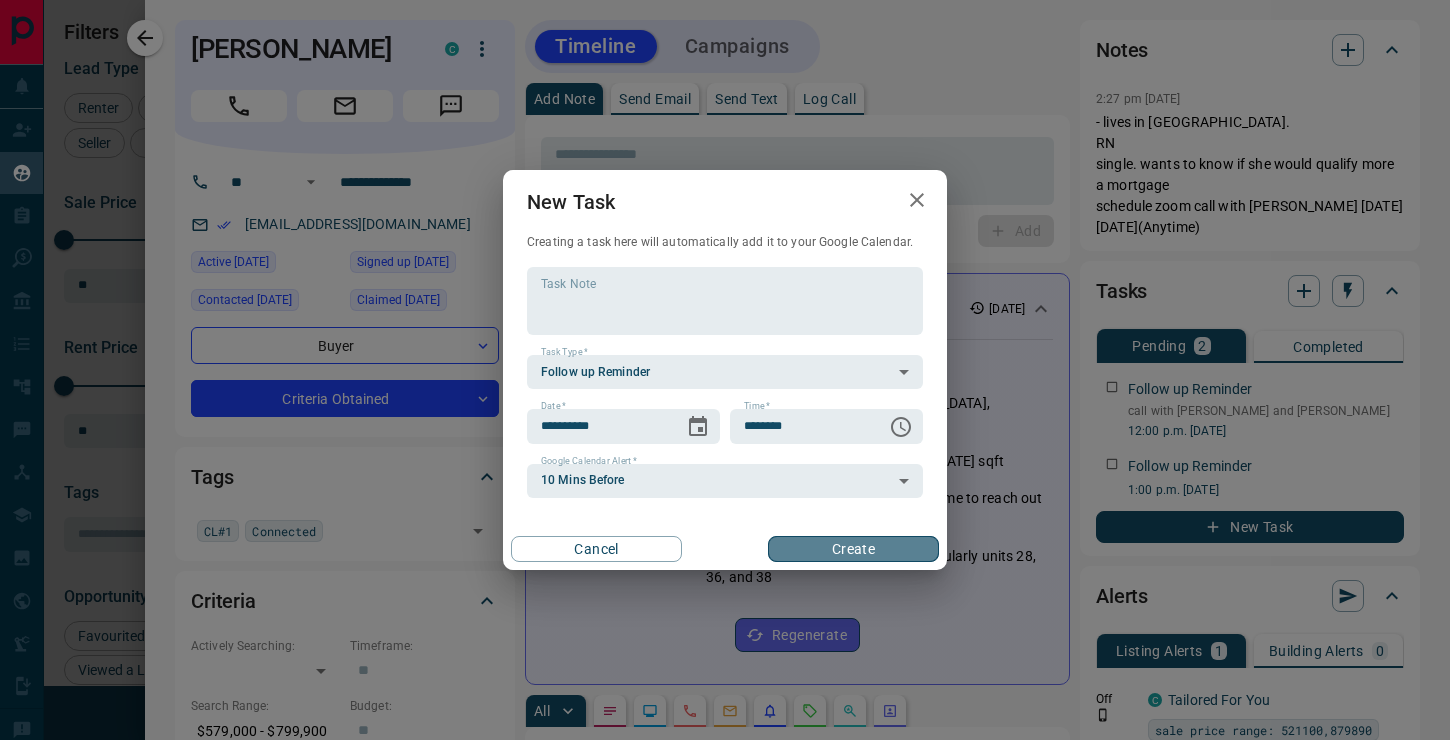 click on "Create" at bounding box center (853, 549) 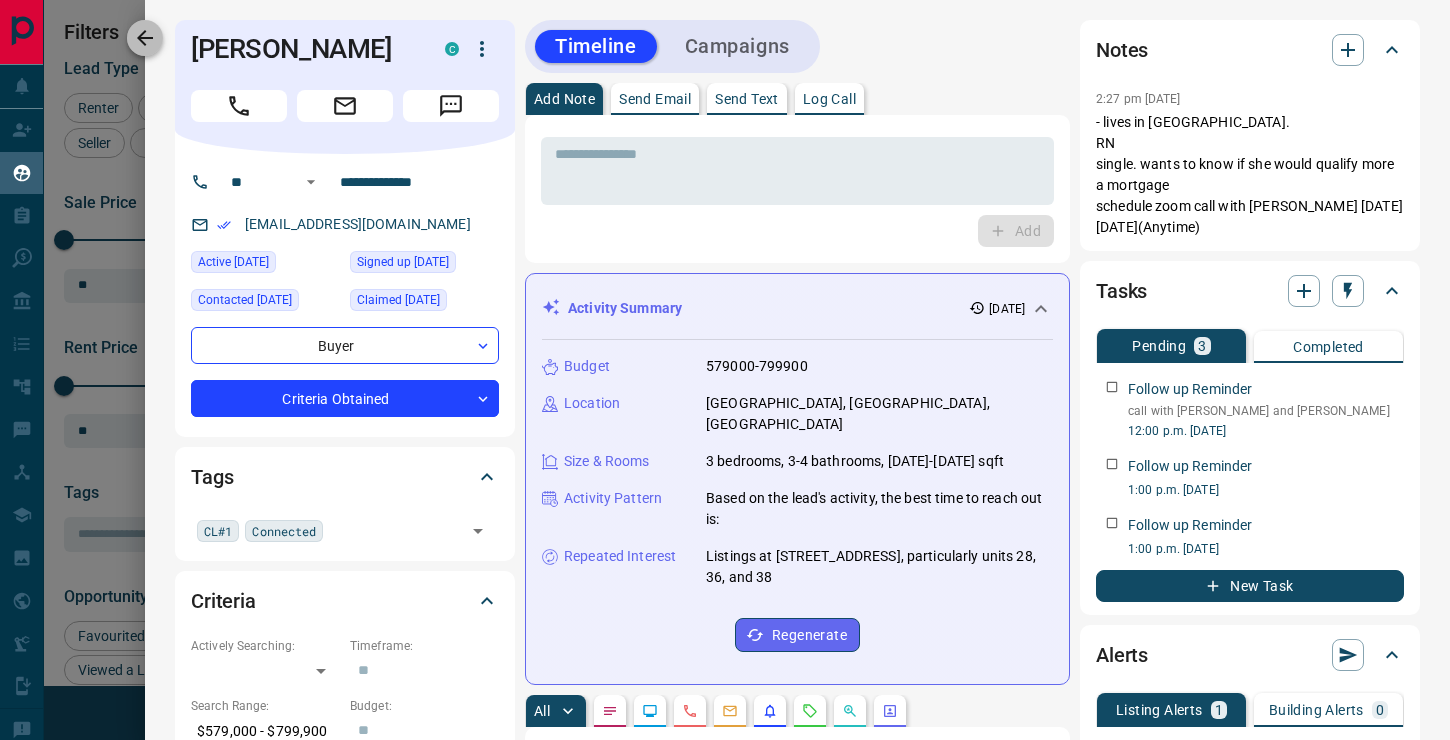 click 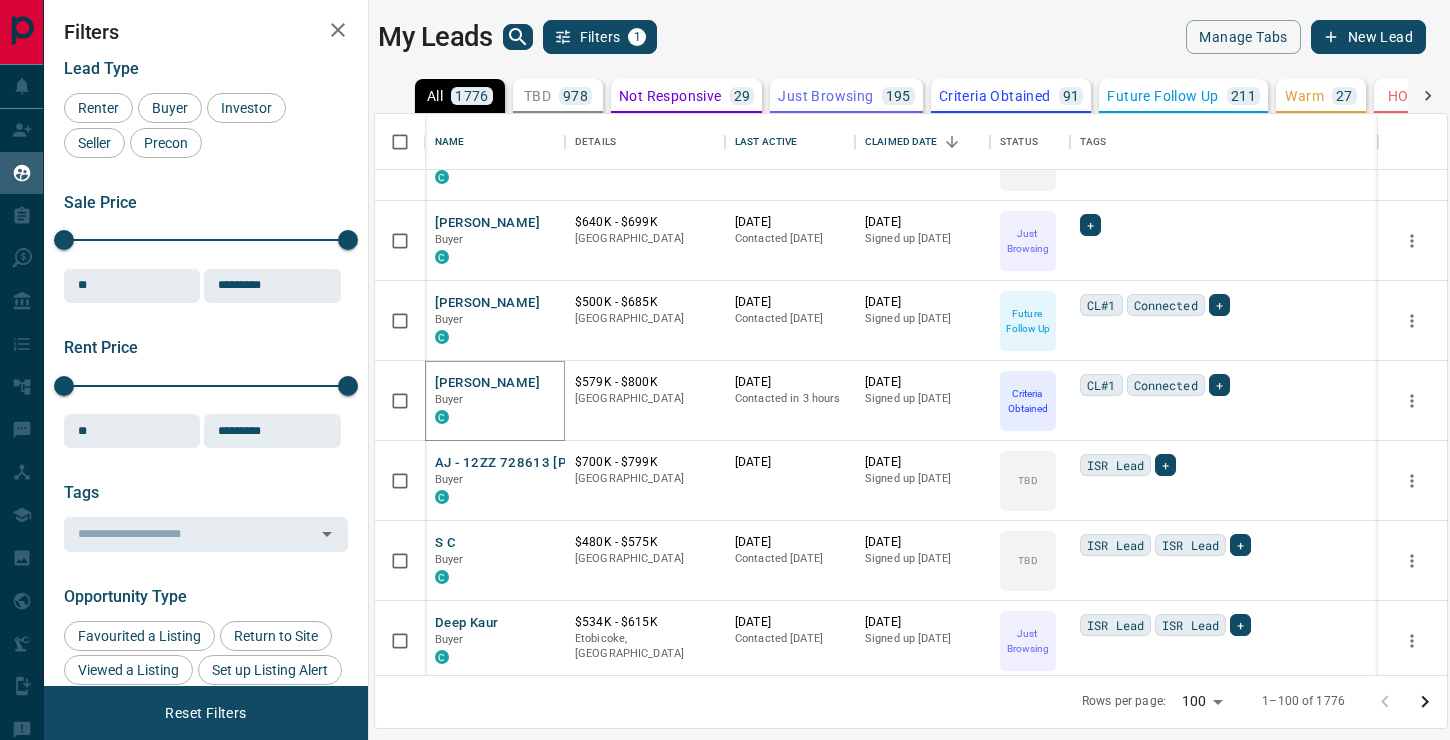 scroll, scrollTop: 0, scrollLeft: 0, axis: both 